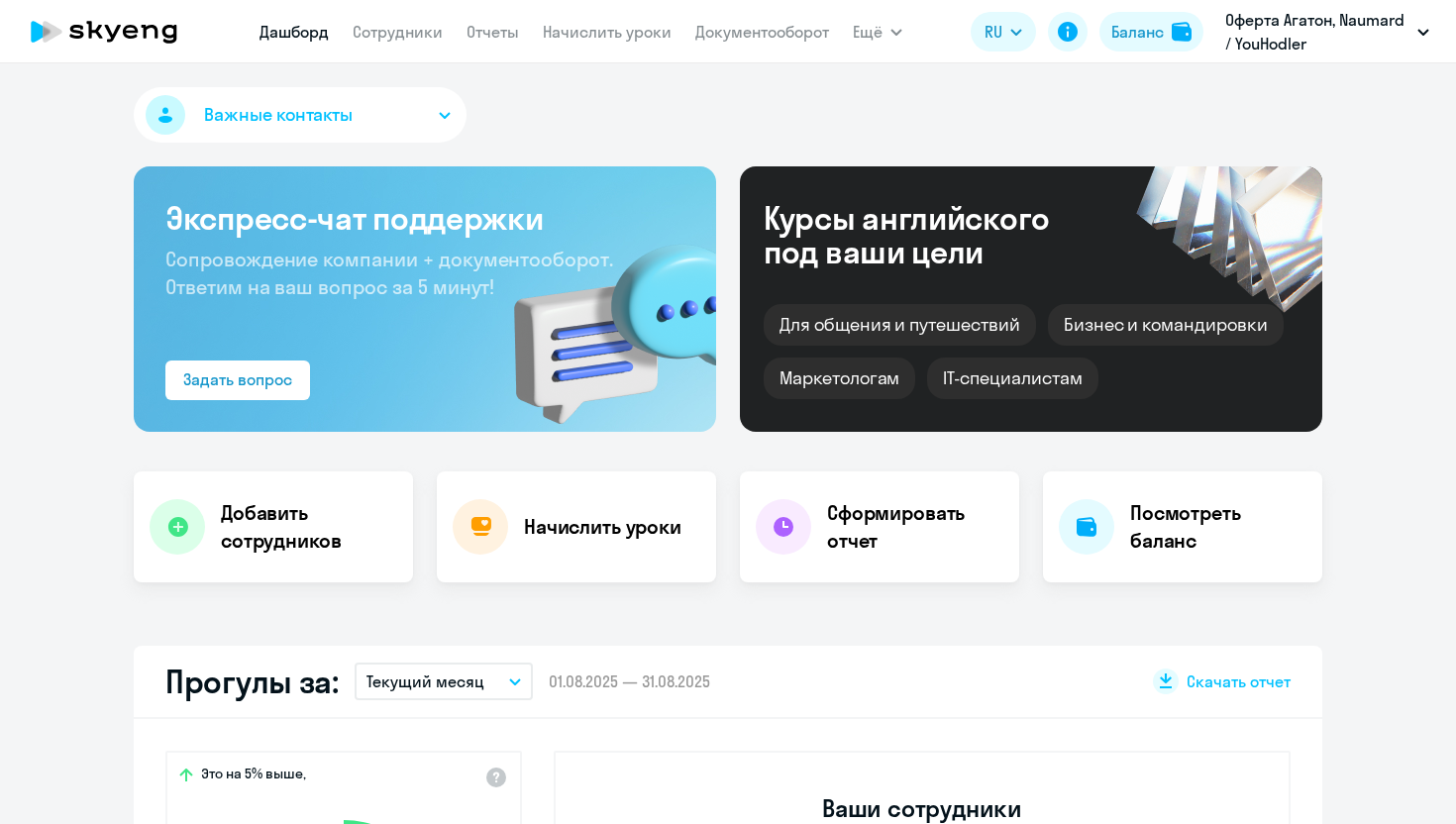 scroll, scrollTop: 0, scrollLeft: 0, axis: both 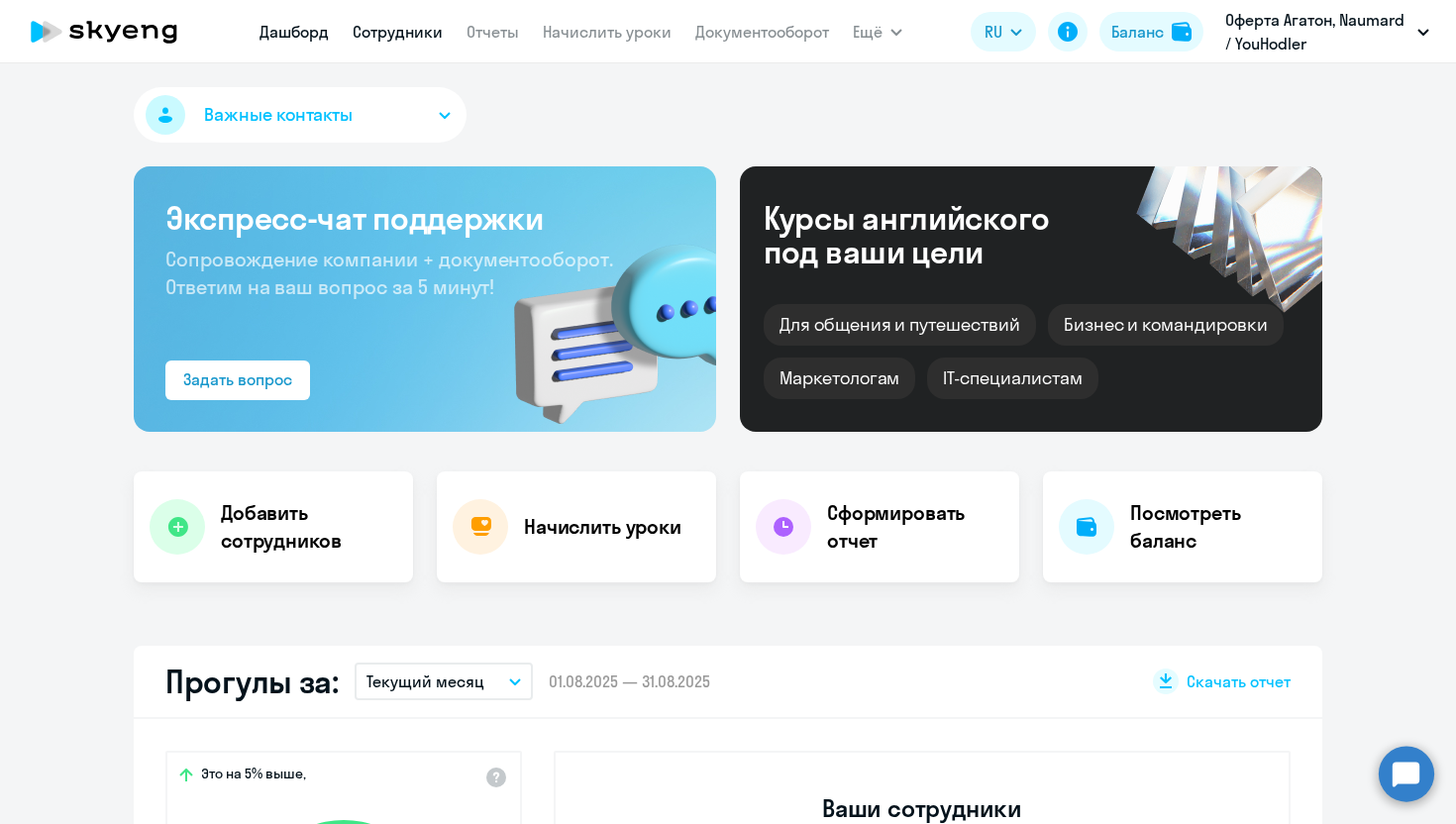 click on "Сотрудники" at bounding box center [397, 32] 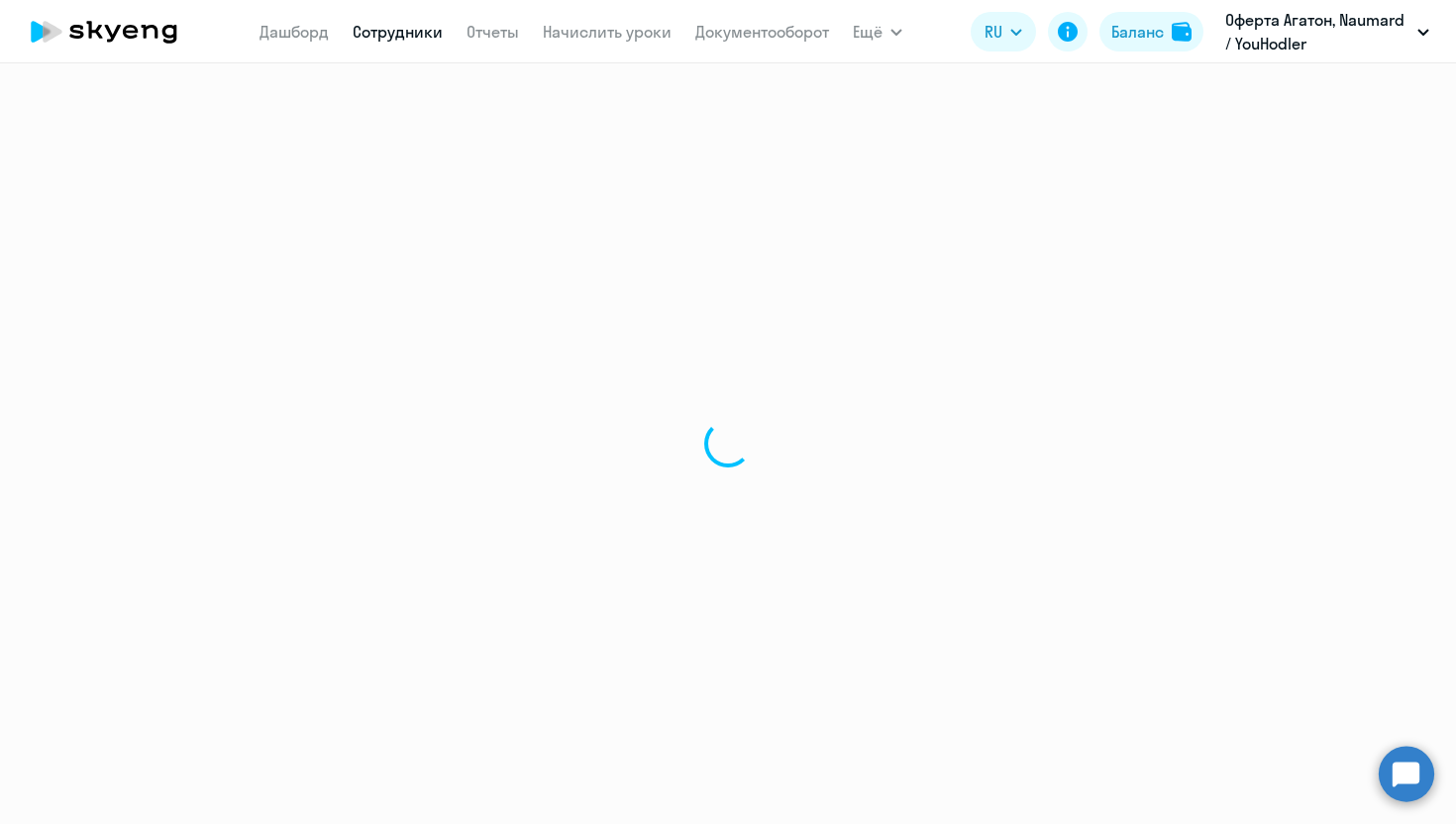 select on "30" 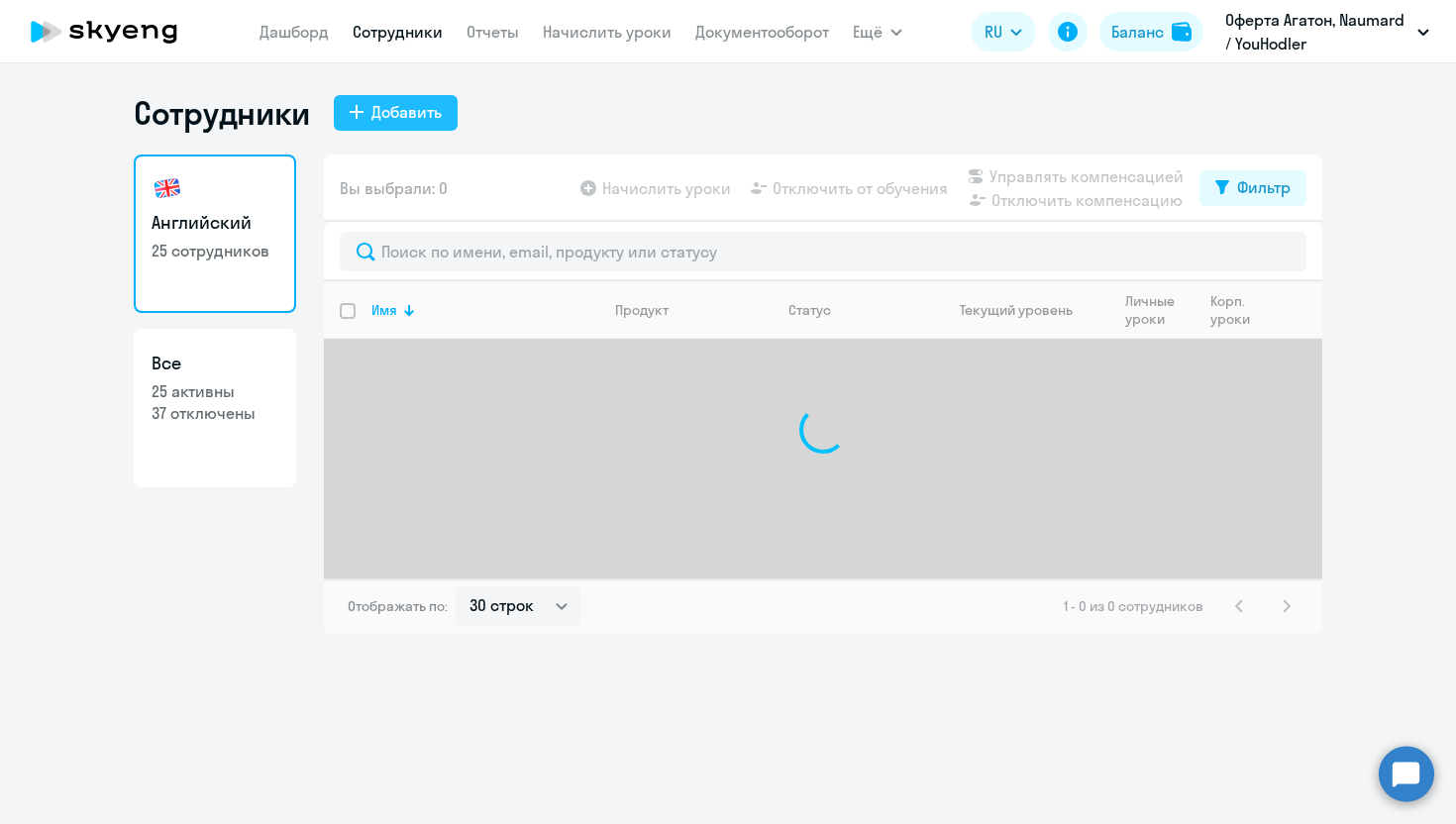 click on "Добавить" 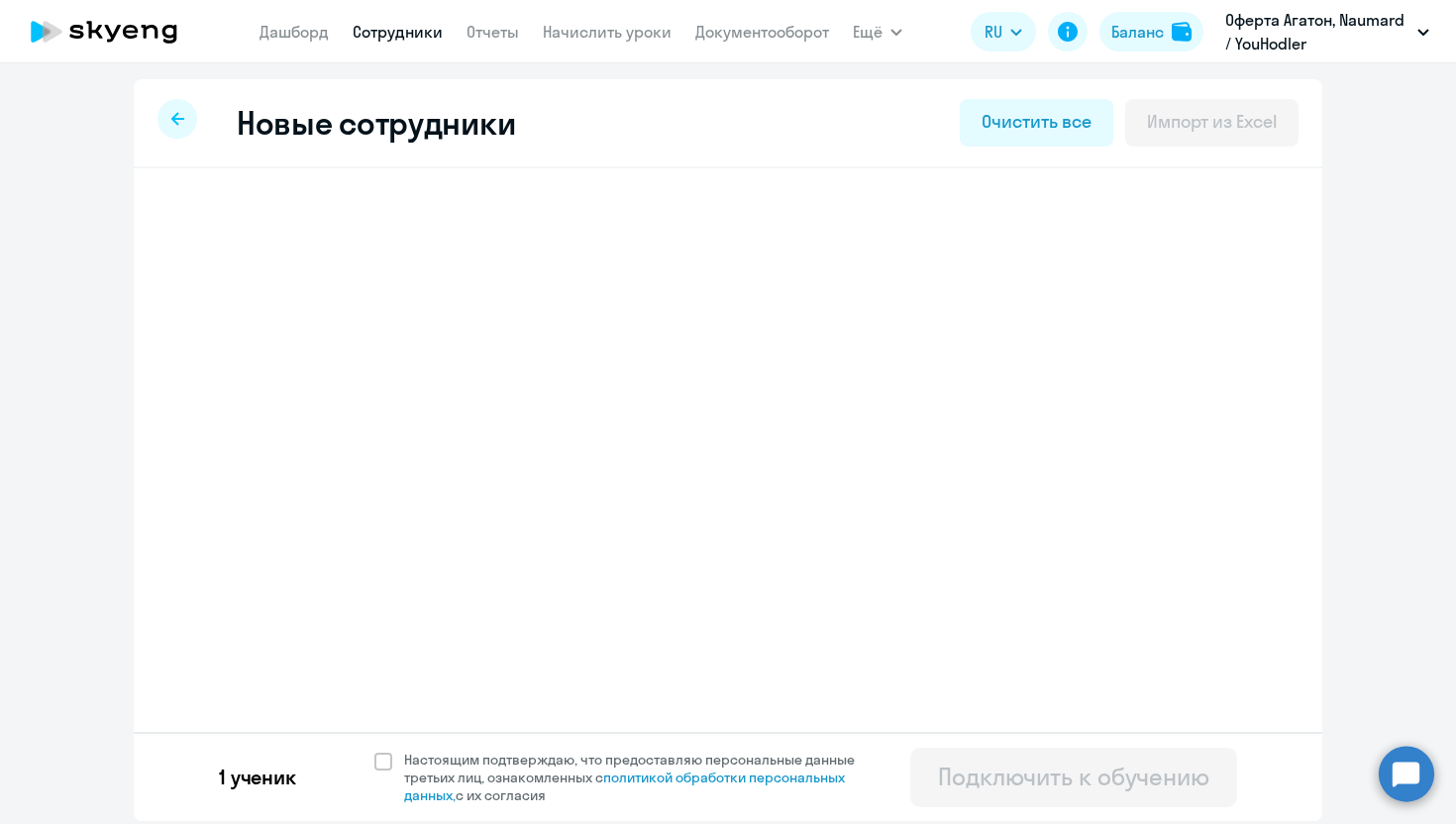 select on "english_adult_not_native_speaker" 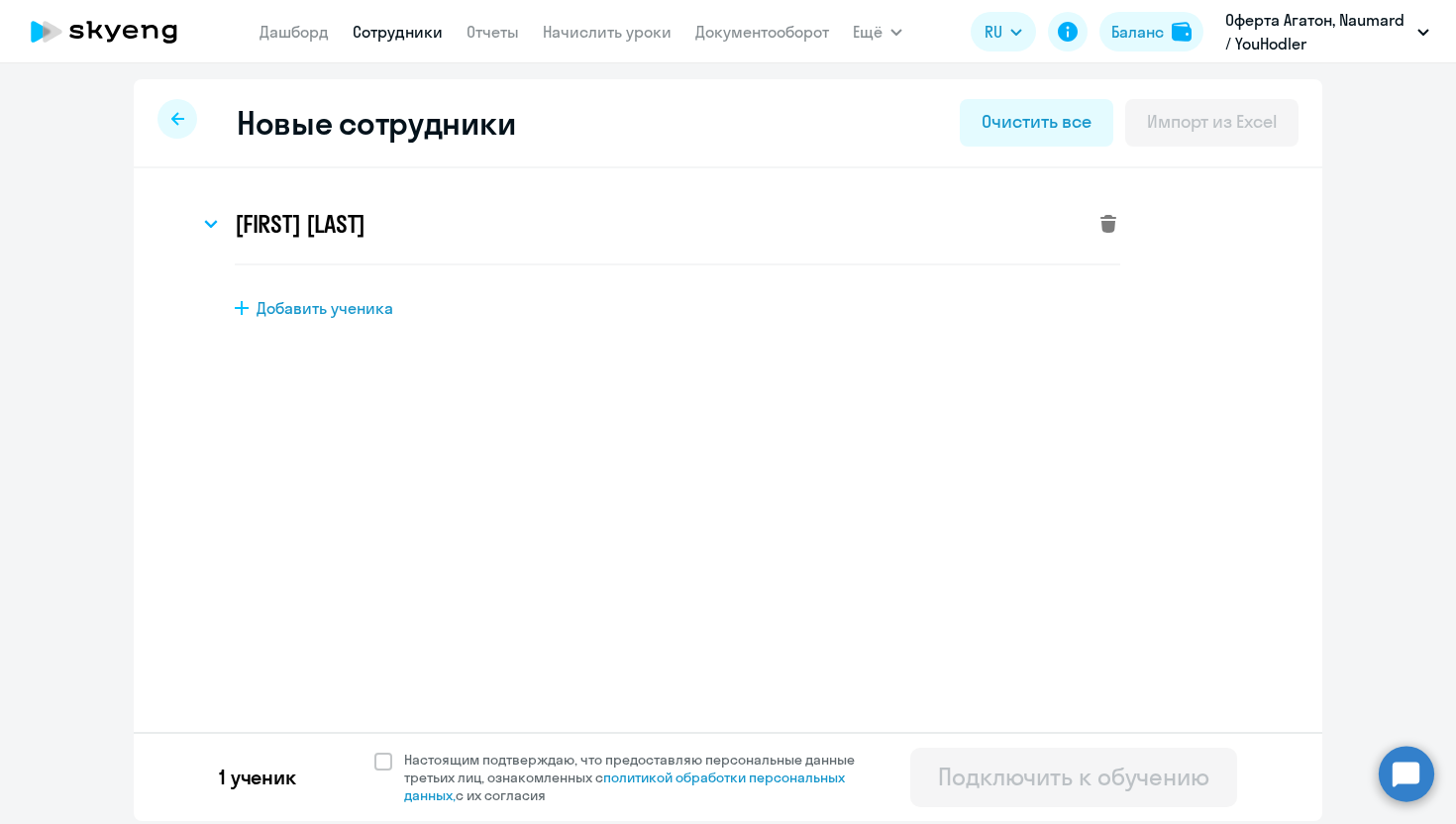 click 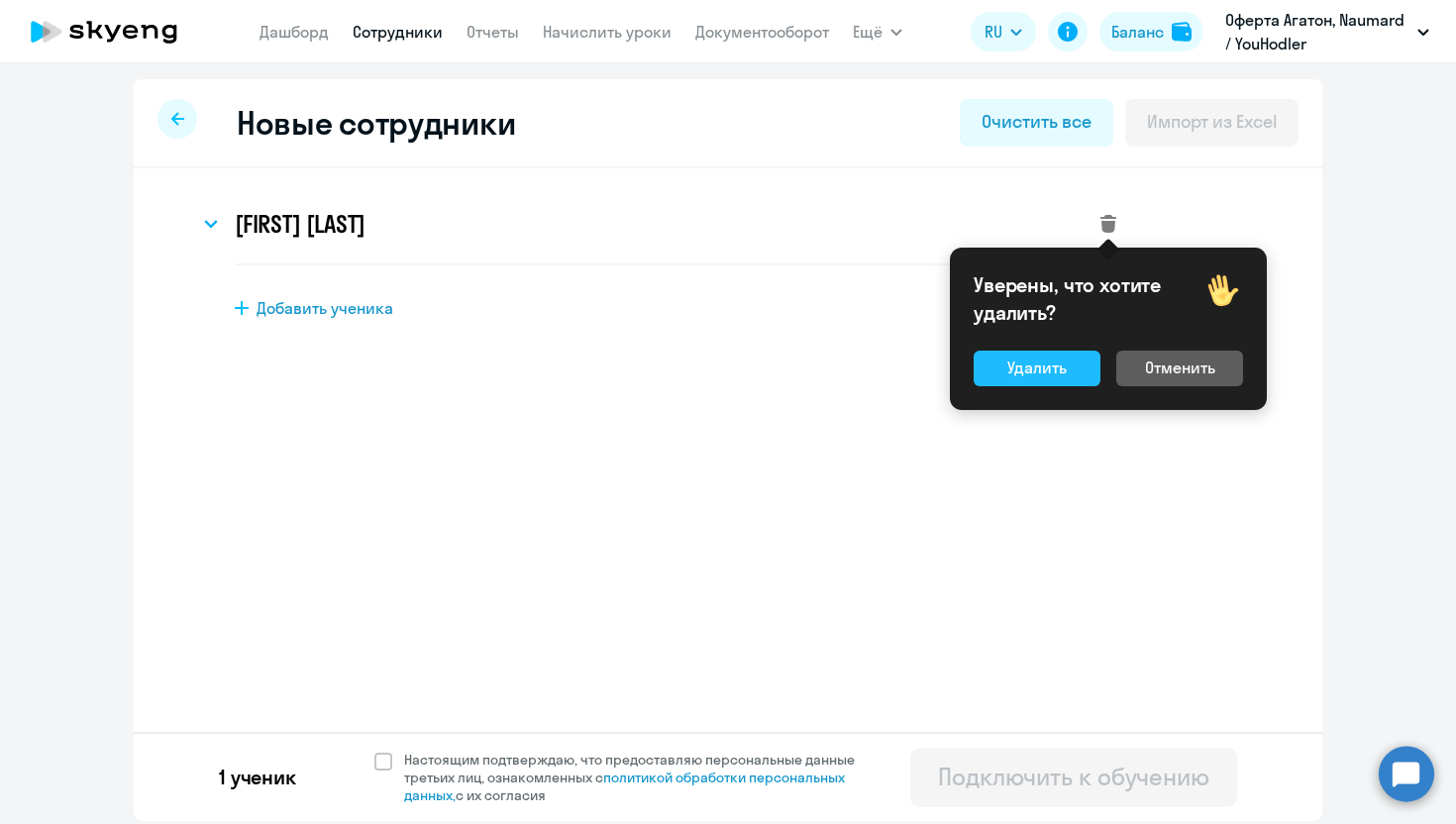 click on "Удалить" at bounding box center (1037, 367) 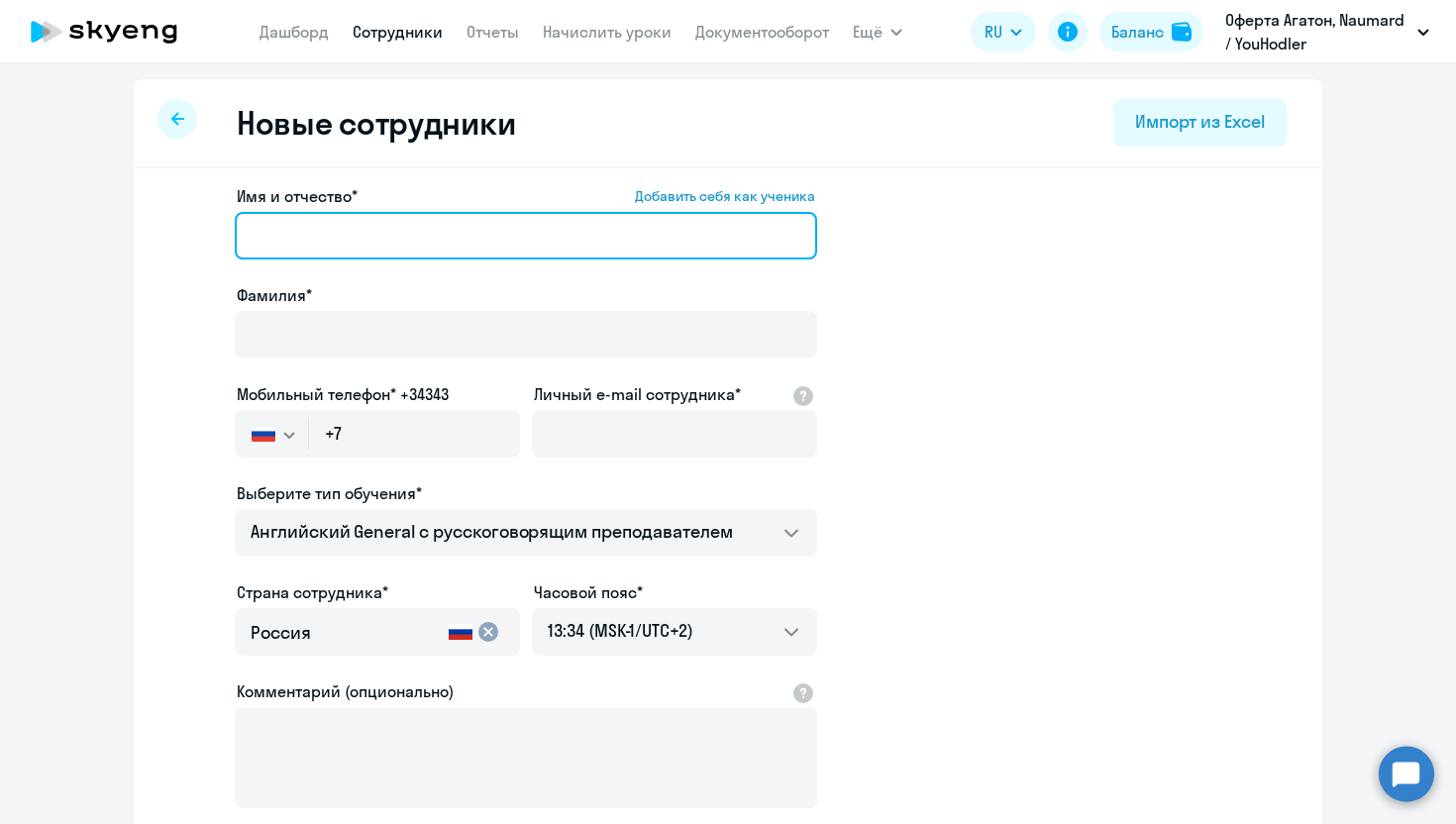 click on "Имя и отчество*  Добавить себя как ученика" at bounding box center [526, 236] 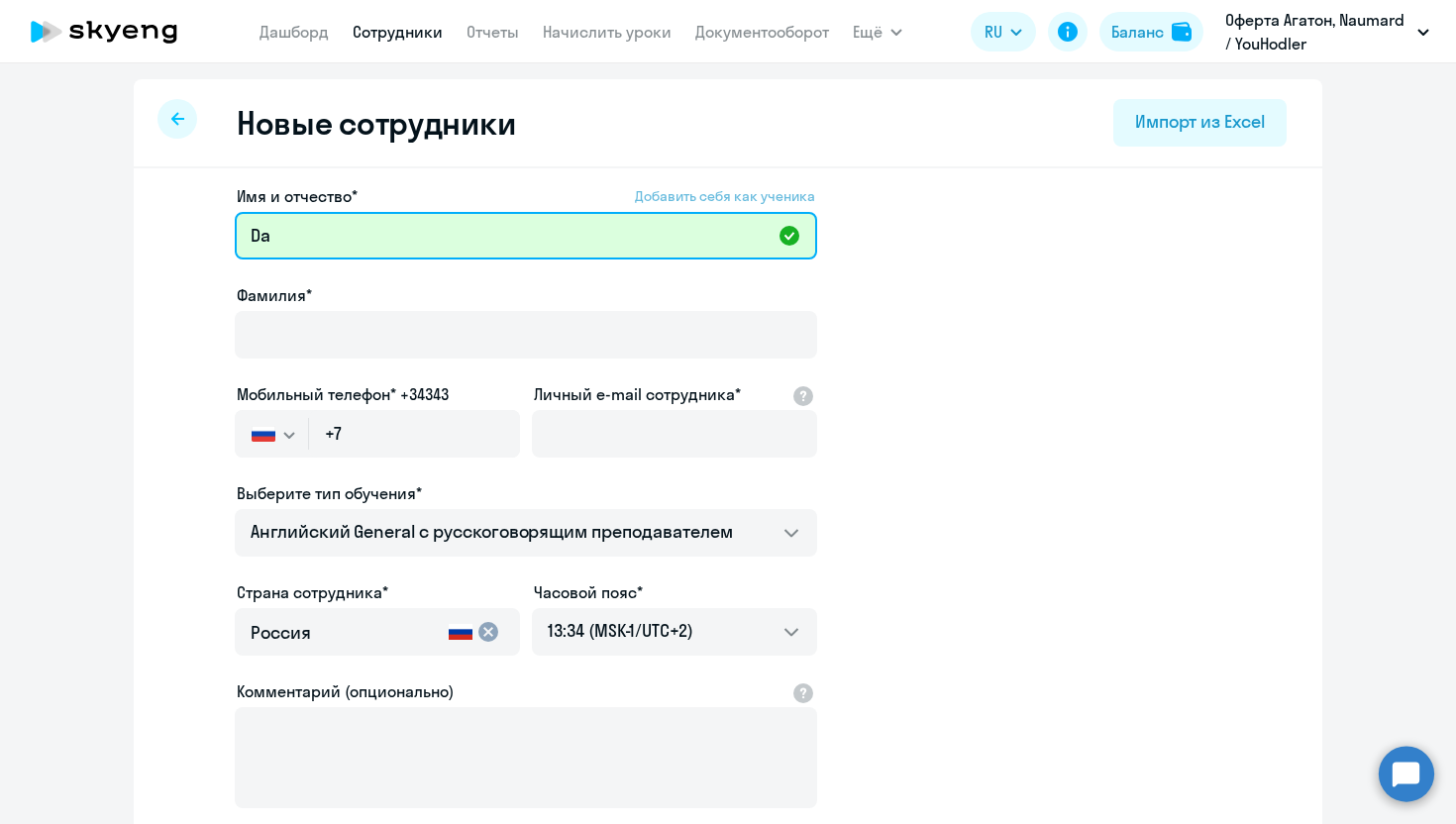 type on "D" 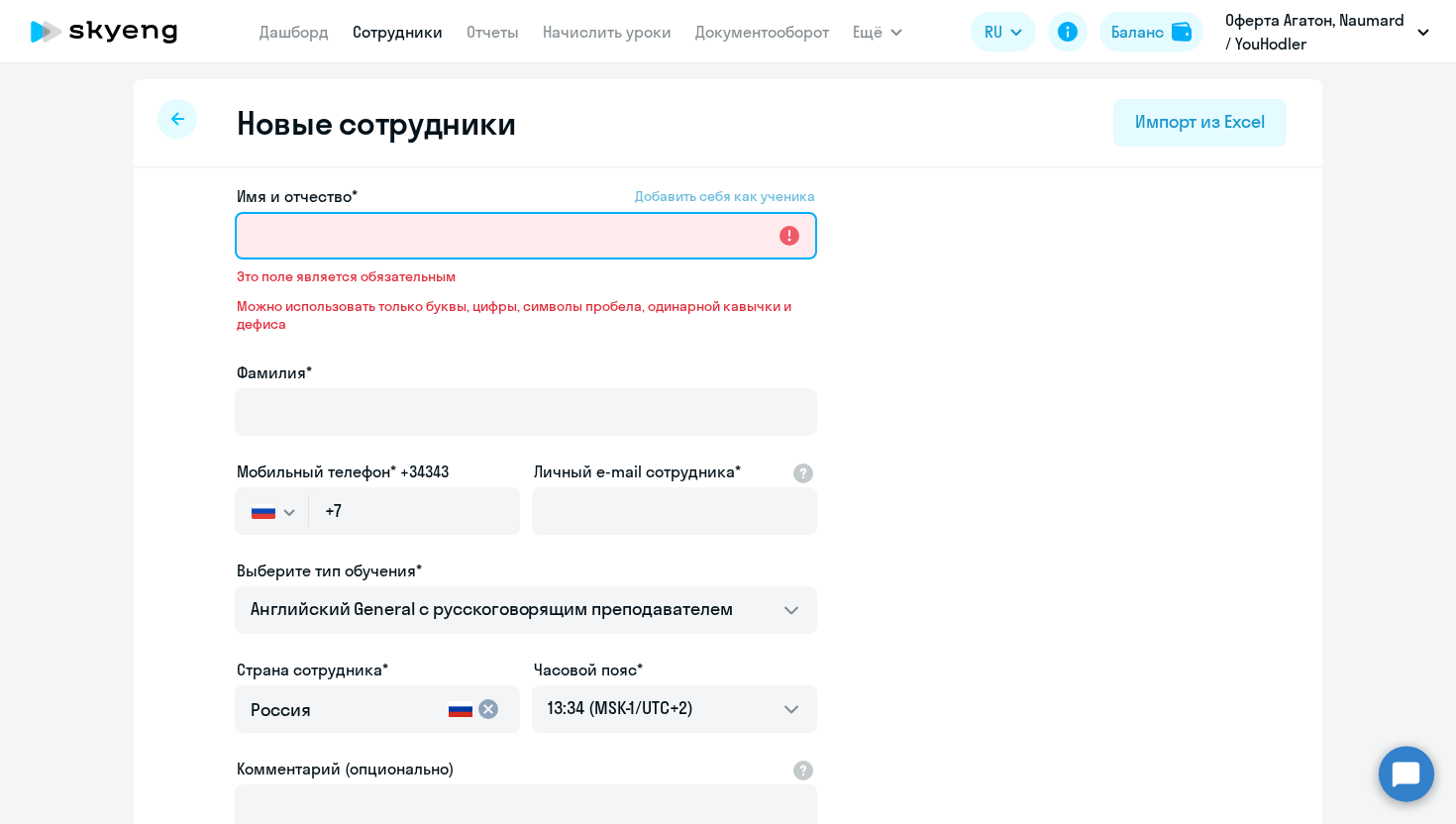 paste on "[FIRST] [LAST]" 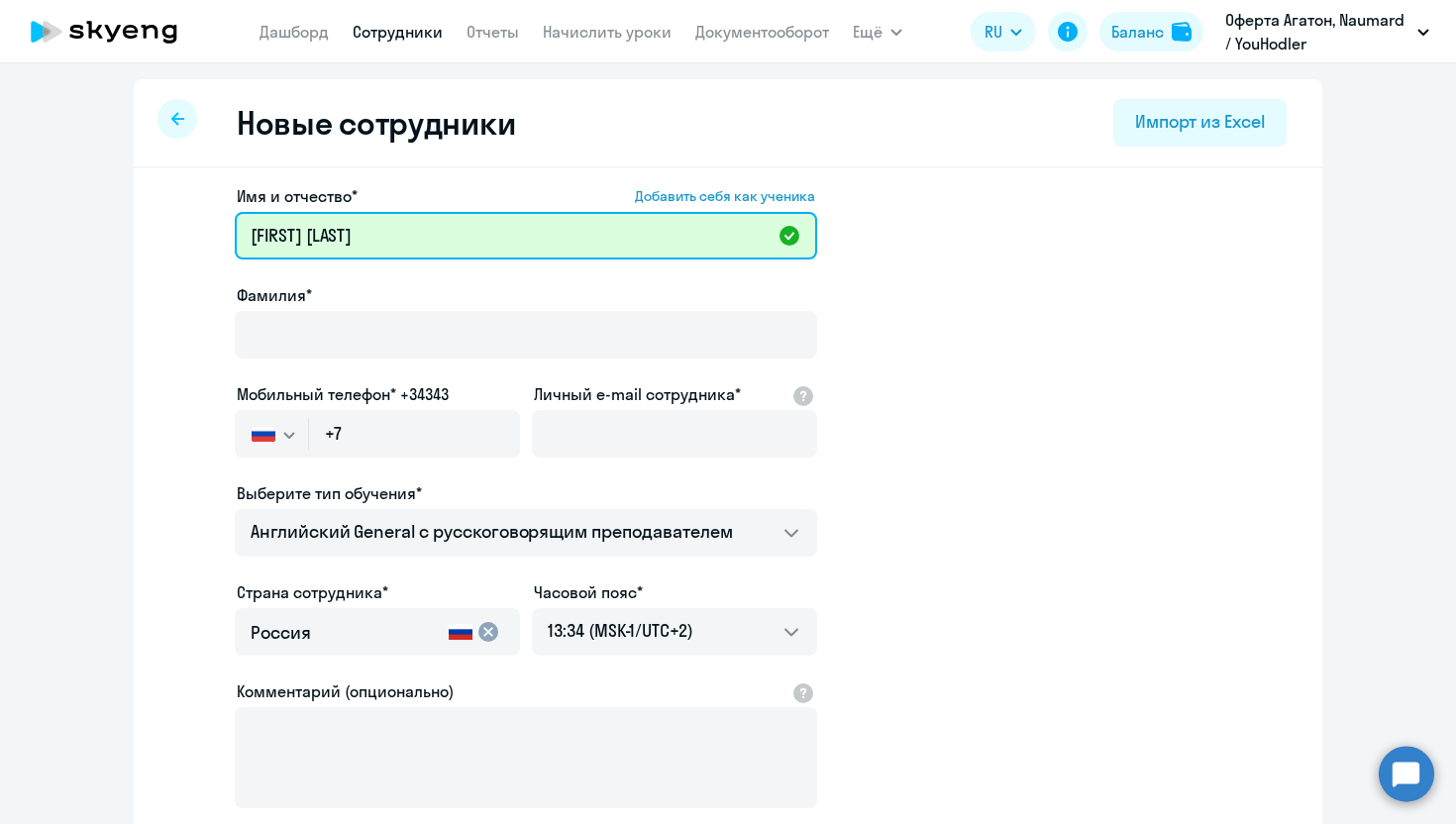 drag, startPoint x: 314, startPoint y: 237, endPoint x: 398, endPoint y: 240, distance: 84.053554 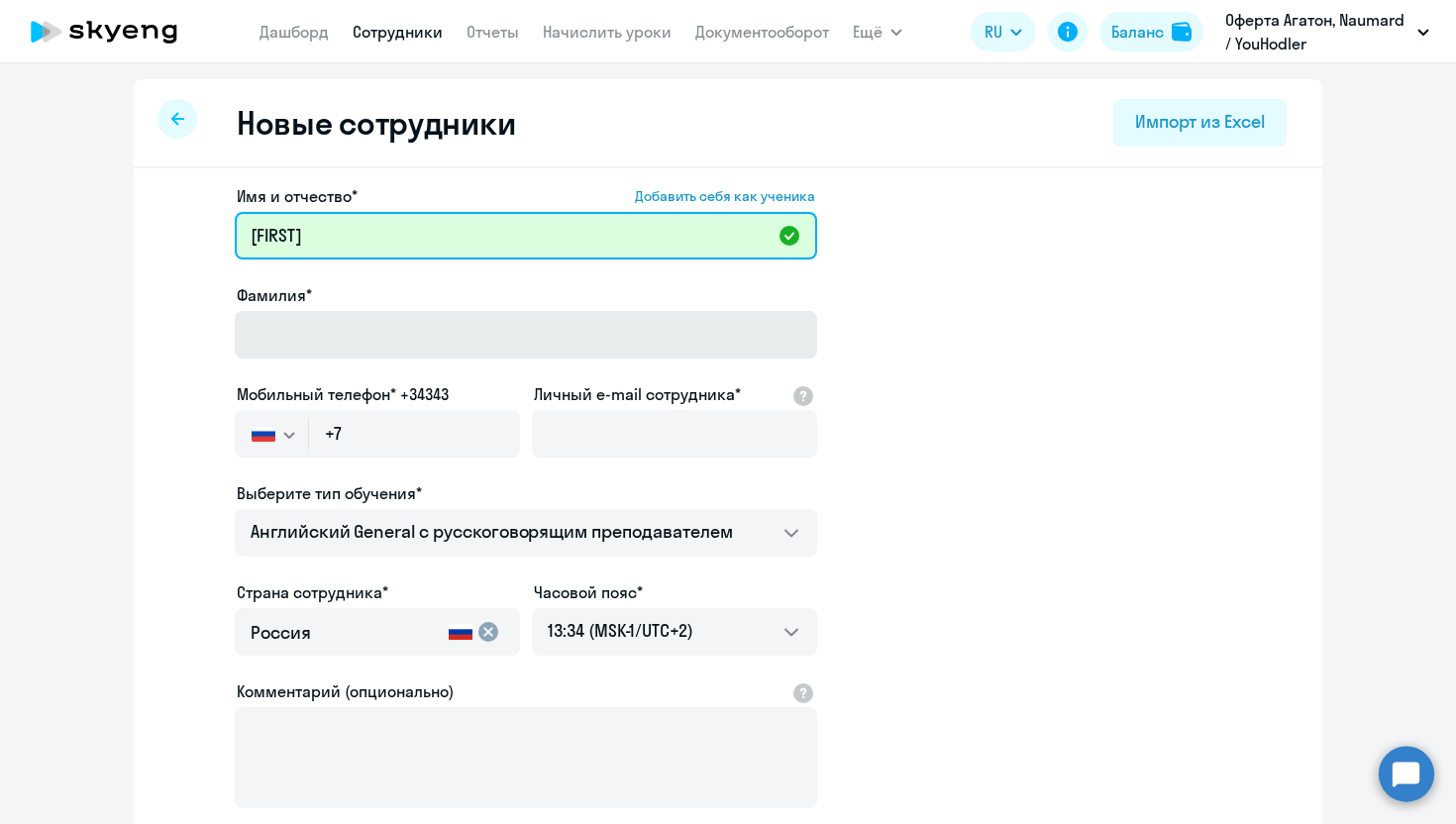 type on "[FIRST]" 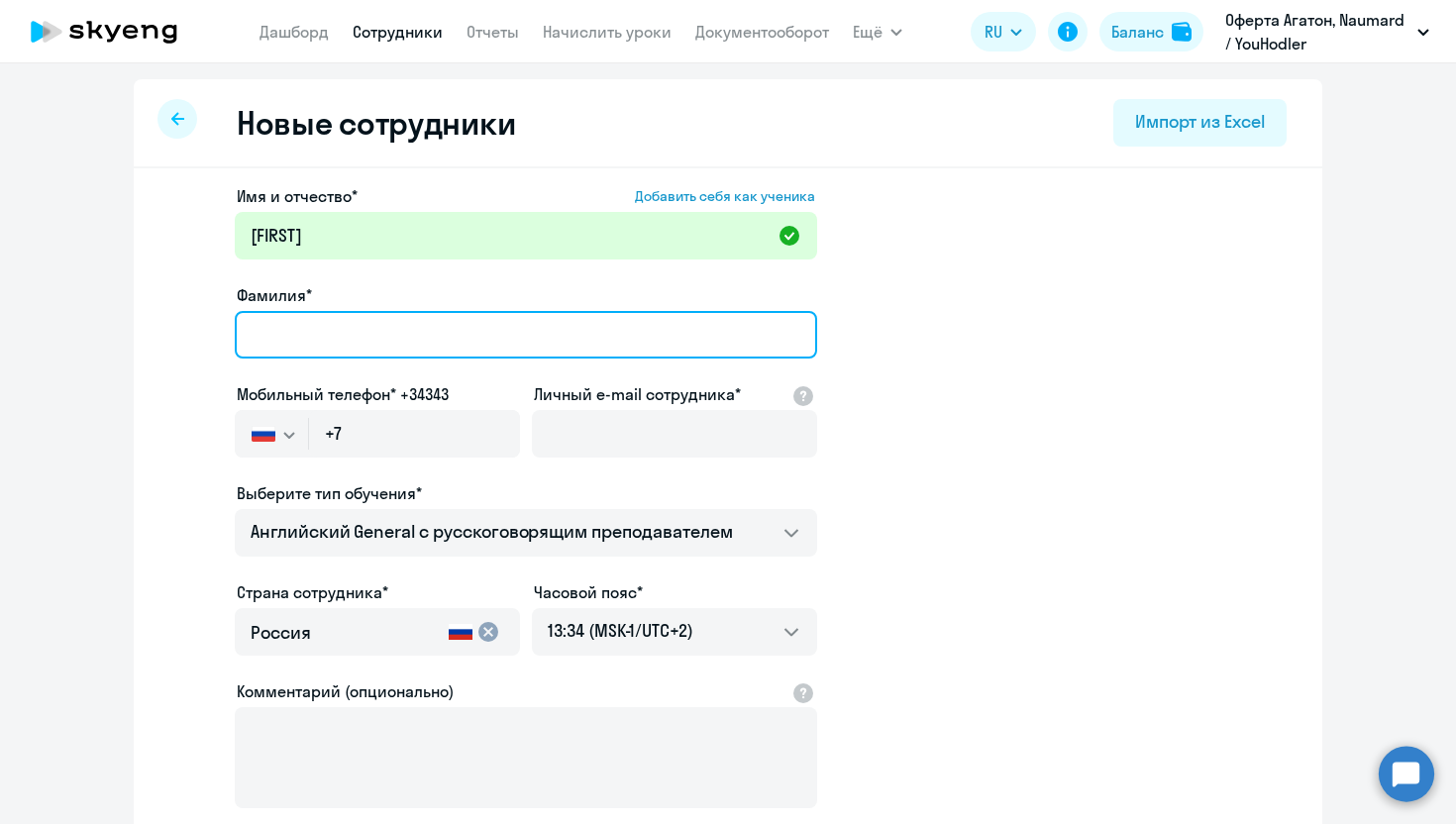 click on "Фамилия*" at bounding box center (526, 335) 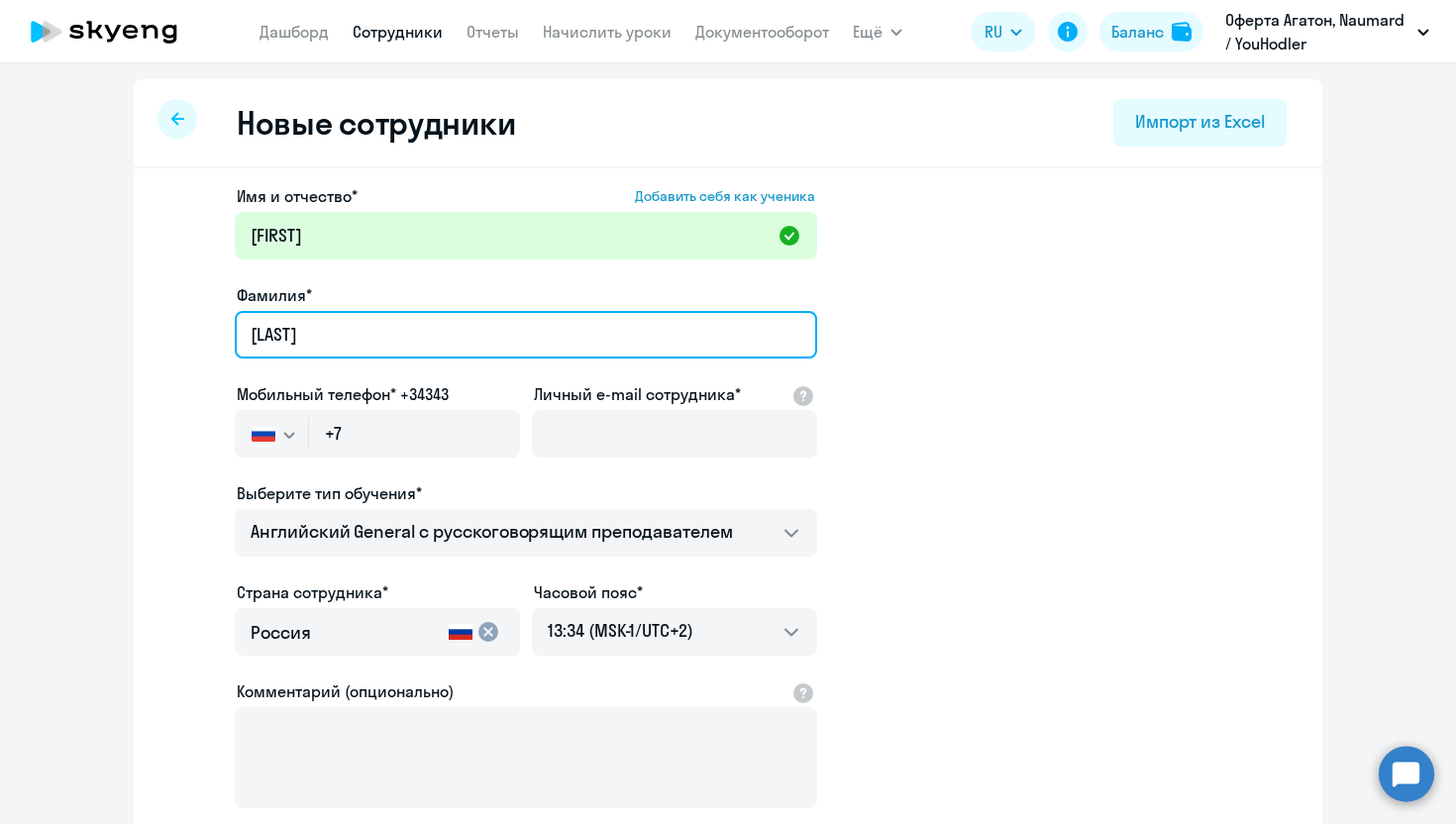 click on "[LAST]" at bounding box center [526, 335] 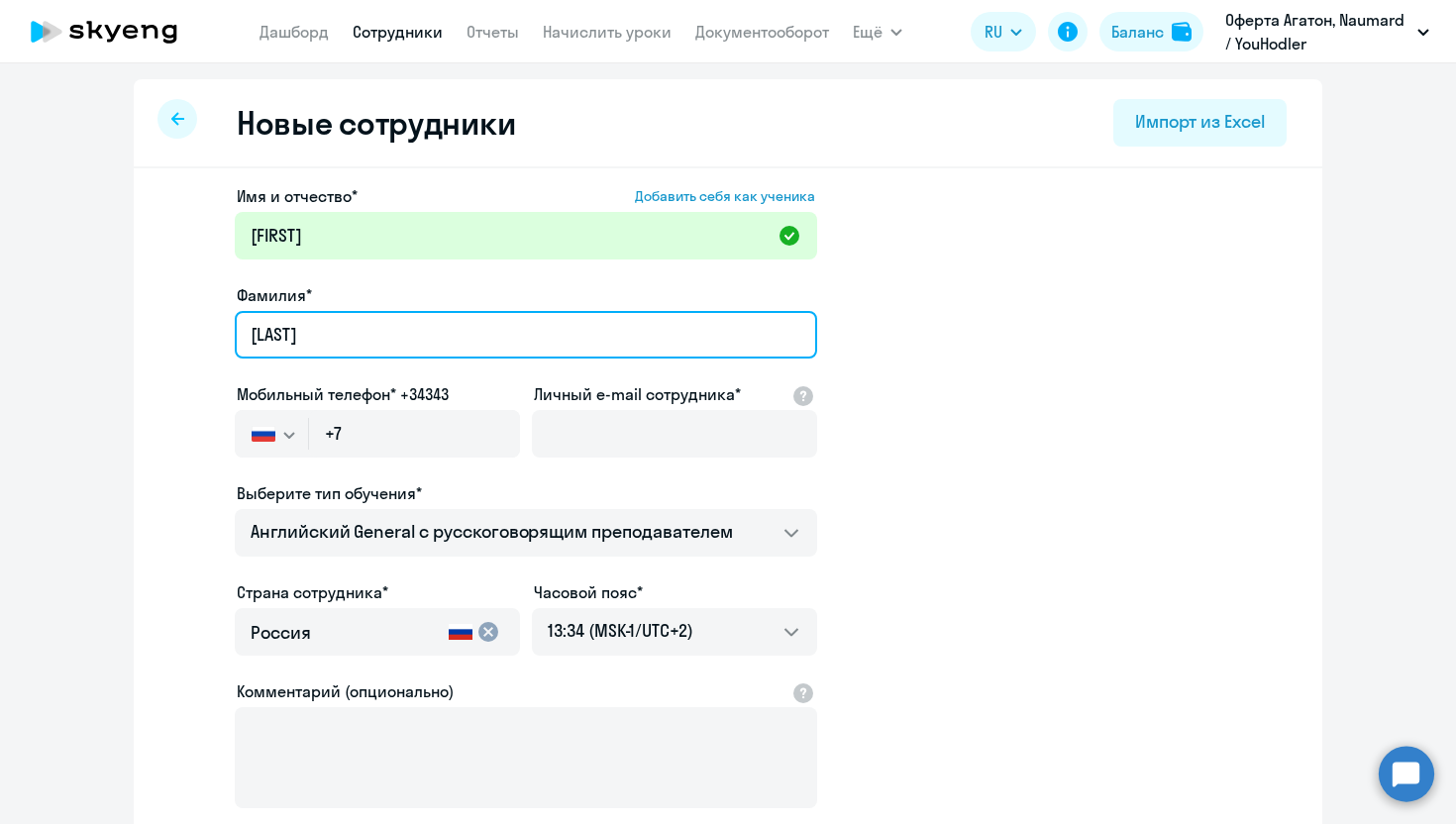 type on "[LAST]" 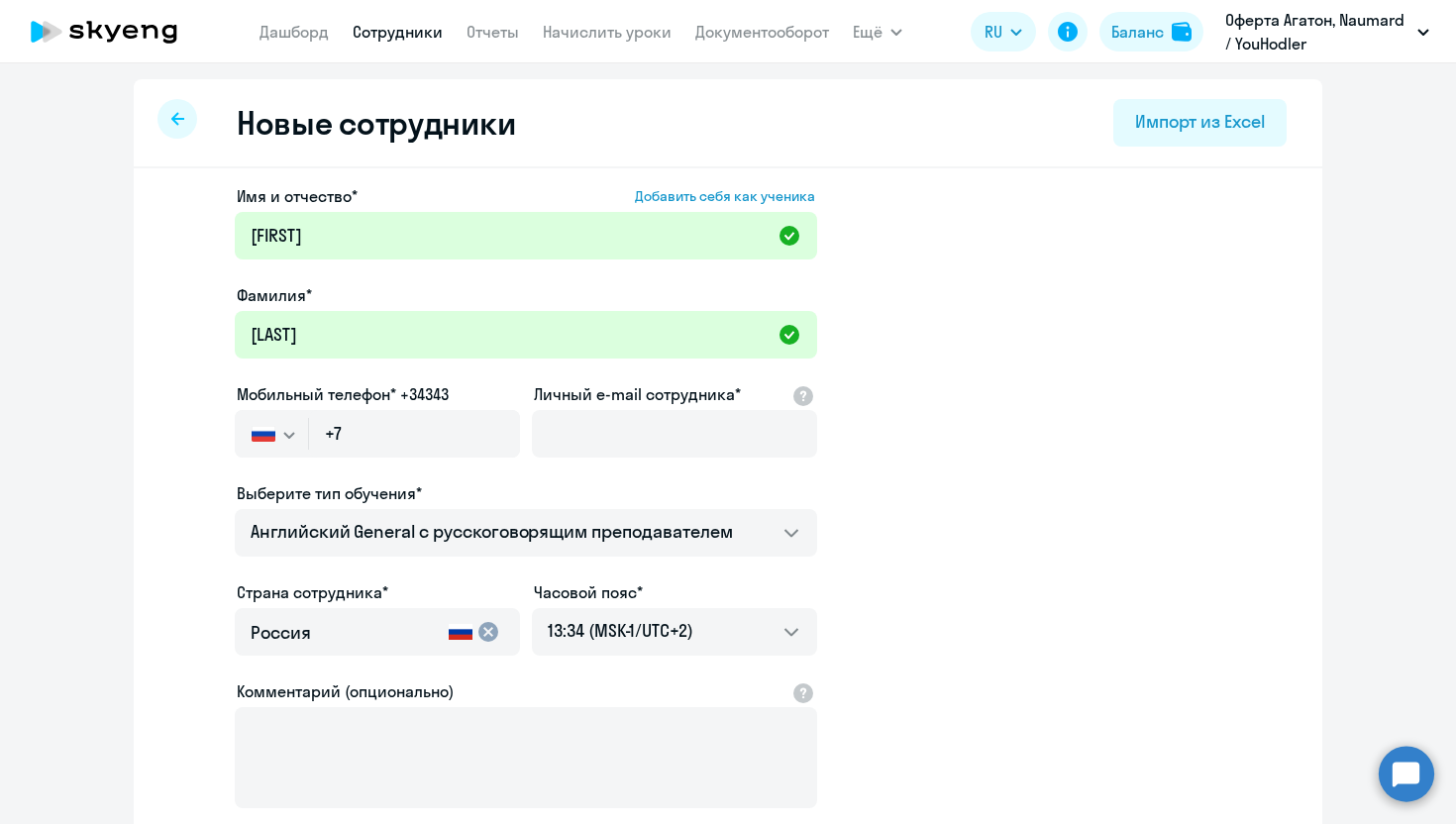 click on "Имя и отчество*  Добавить себя как ученика  [FIRST] [LAST]  Мобильный телефон* +34343
Россия +7 Казахстан +7 Украина +380 Беларусь (Белоруссия) +375 Австралия +61 Австрия +43 Азербайджан +994 Албания +355 Алжир +213 Ангилья +1(264) Ангола +244 Андорра +376 Антигуа и Барбуда +1(268) Аргентина +54 Армения +374 Аруба +297 Афганистан +93 Багамские Острова +1(242) Бангладеш +880 Барбадос +1(246) Бахрейн +973 Белиз +501 Бельгия +32 Бенин +229 Бермудские острова +1(441) Бирма (Мьянма) +95 Болгария +359 Боливия +591 Бонайре, Синт-Эстатиус и Саба +599 Босния и Герцеговина +387 Ботсвана +267 Бразилия +55 +1(284) Бруней-Даруссалам +673" 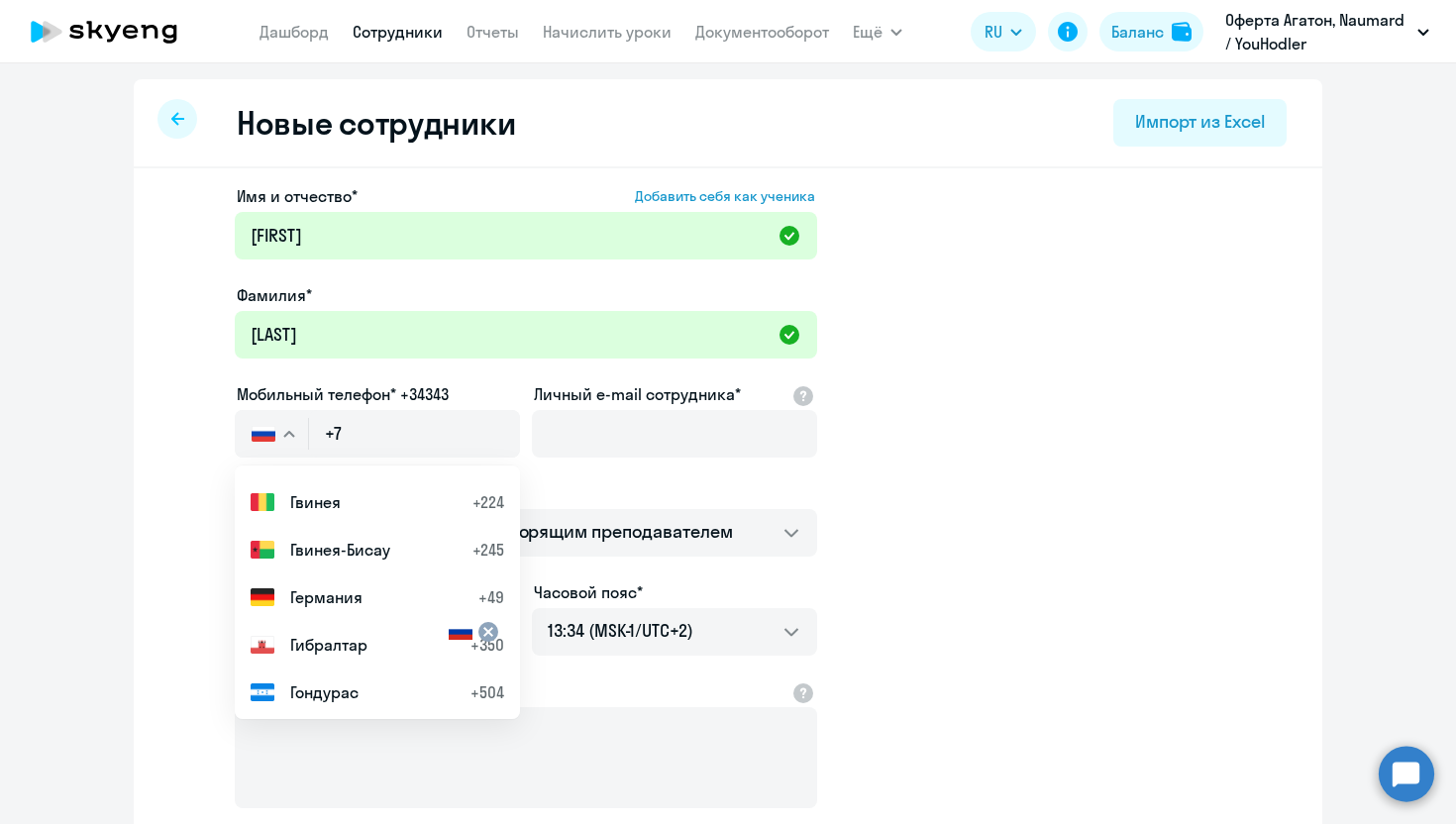 scroll, scrollTop: 2421, scrollLeft: 0, axis: vertical 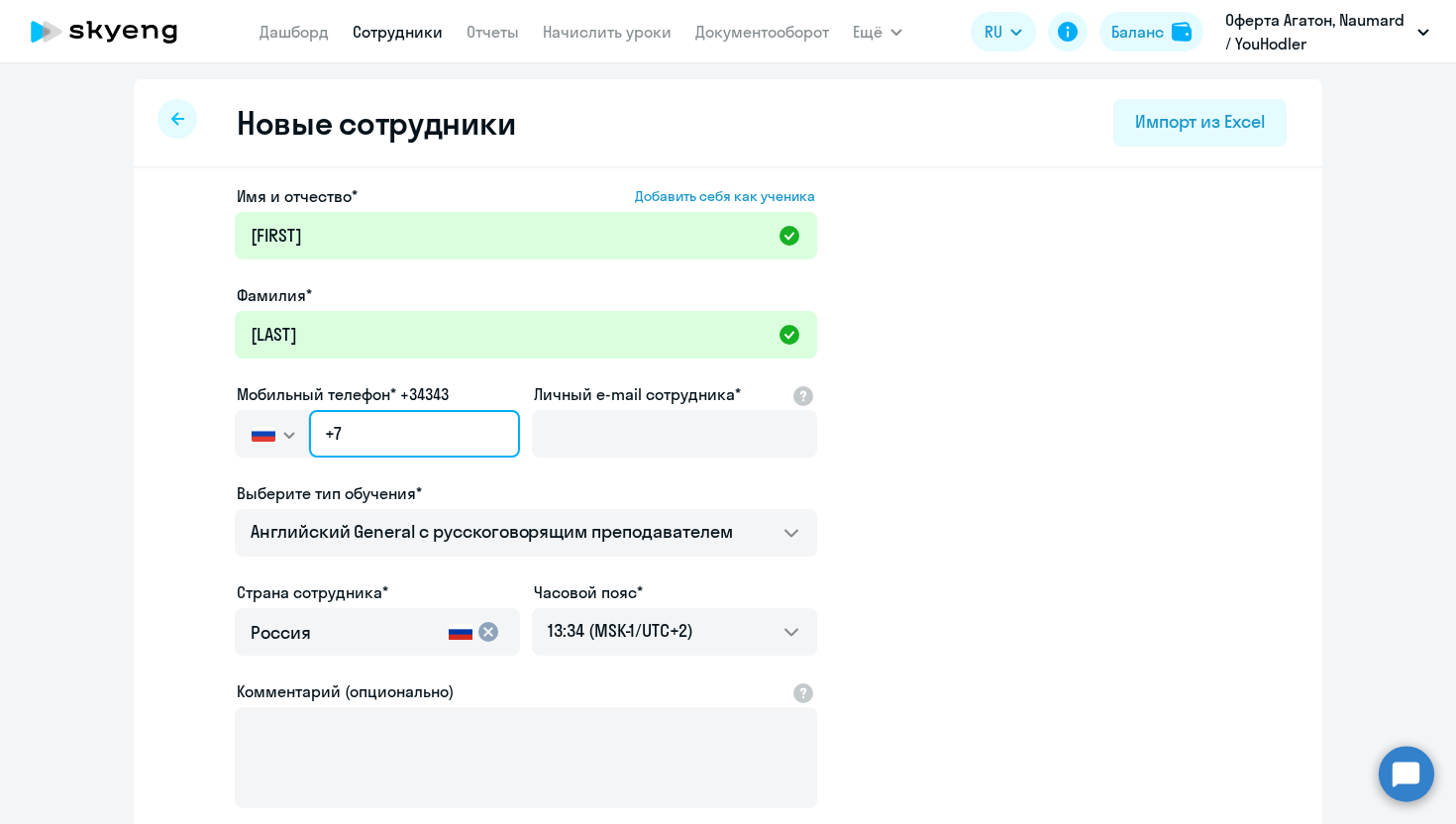 click on "+7" 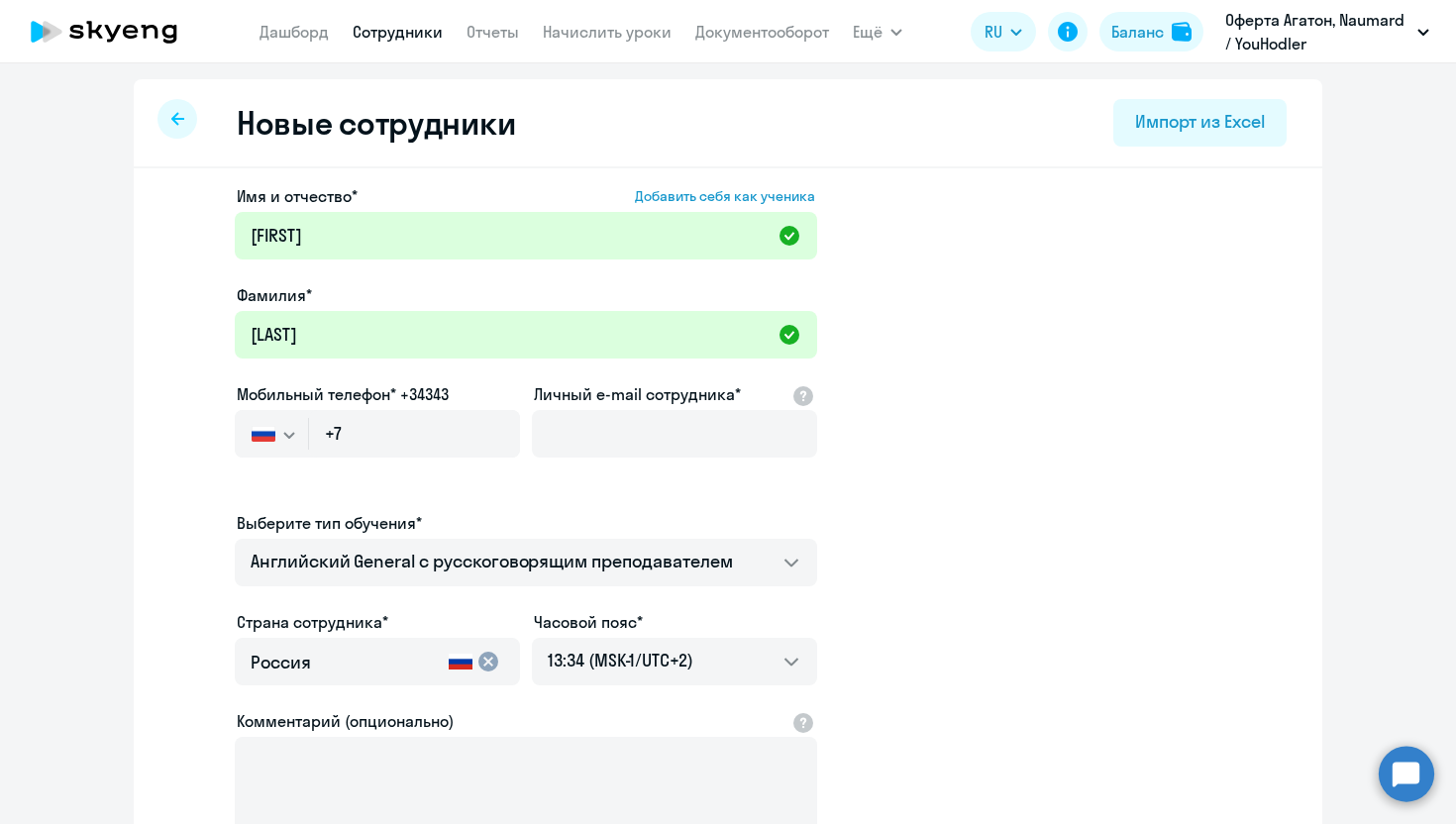 click 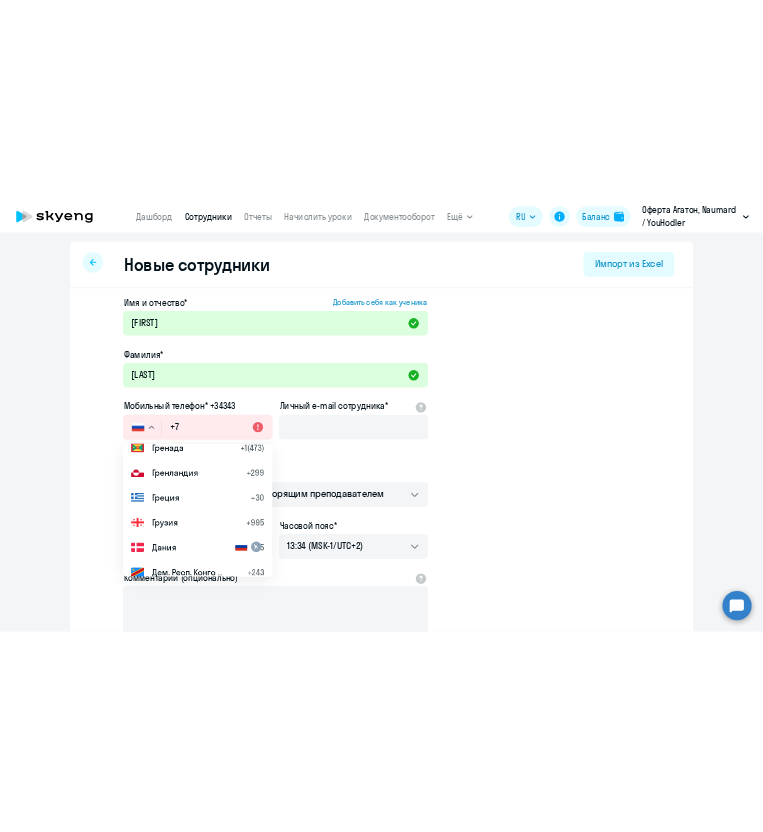 scroll, scrollTop: 2758, scrollLeft: 0, axis: vertical 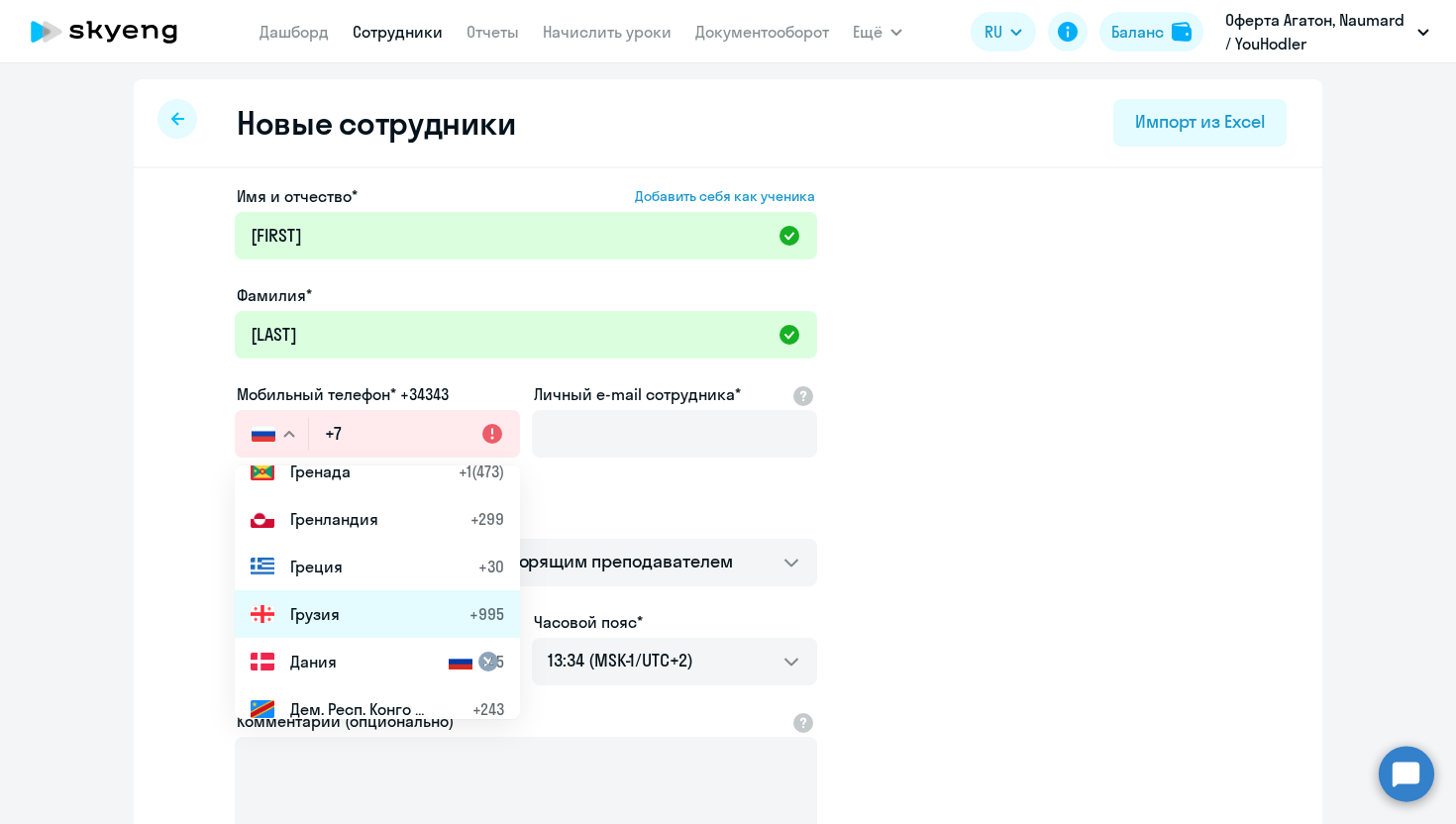 click on "Грузия +995" 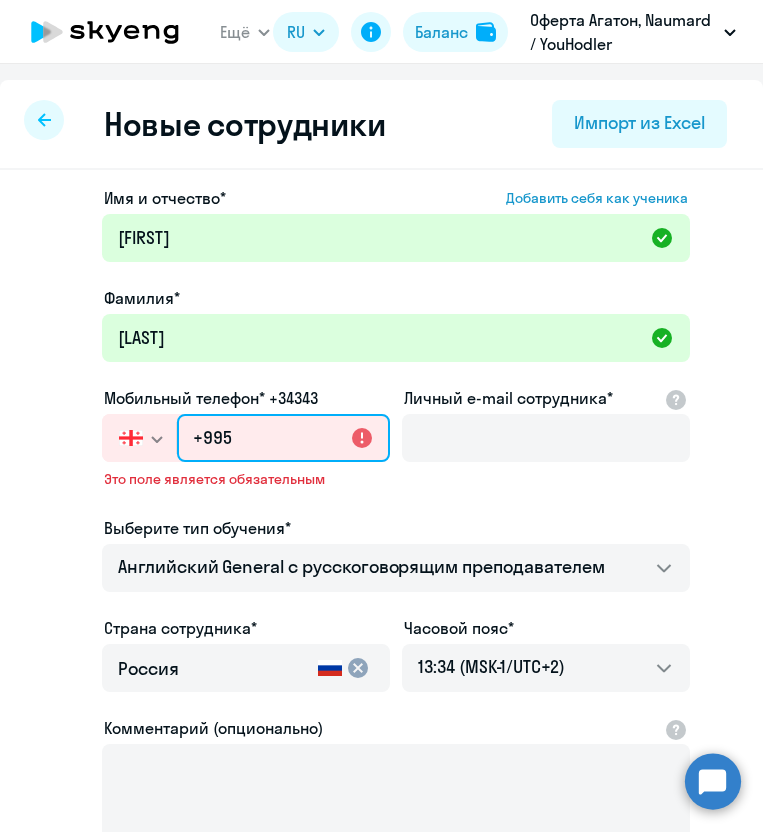 click on "+995" 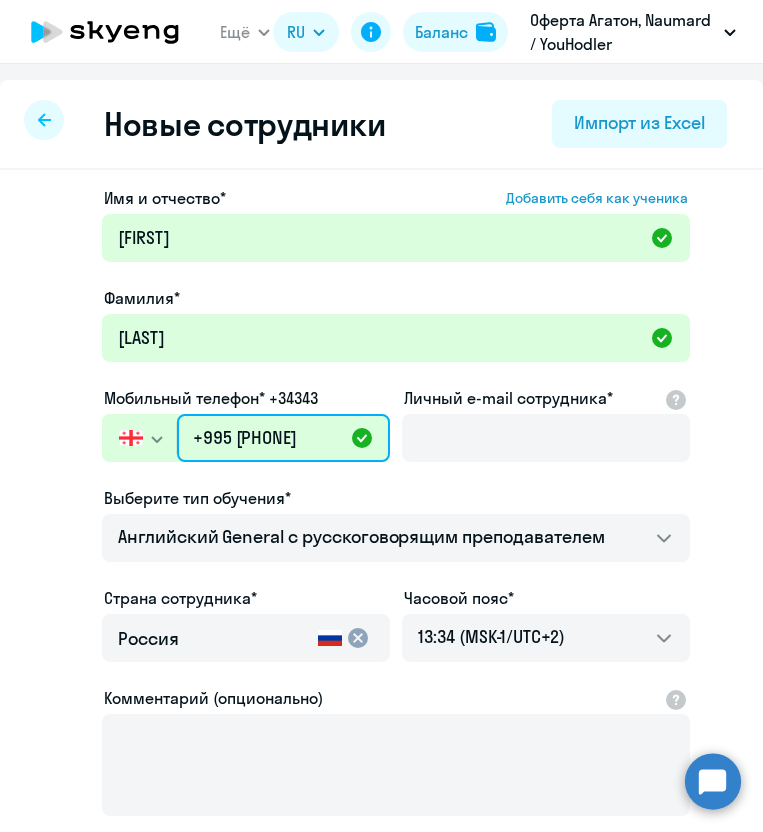 type on "+995 [PHONE]" 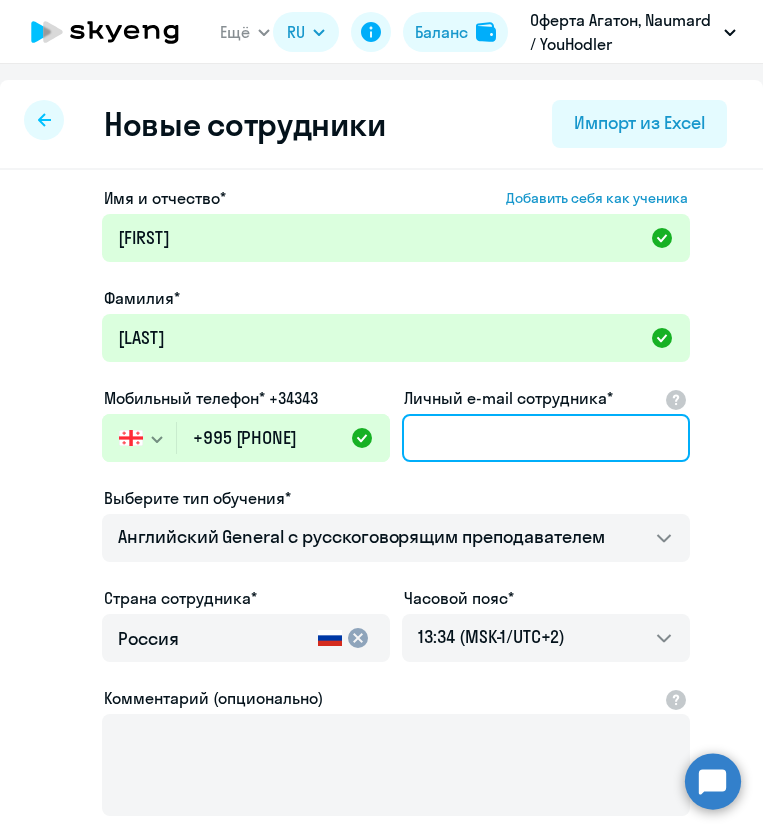 click on "Личный e-mail сотрудника*" at bounding box center [546, 438] 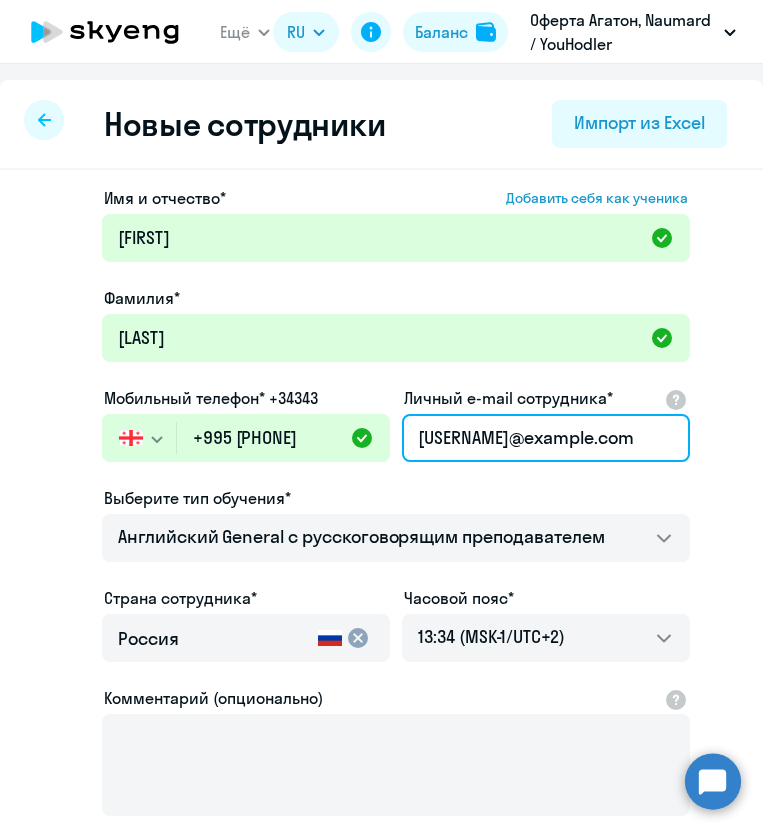type on "[USERNAME]@example.com" 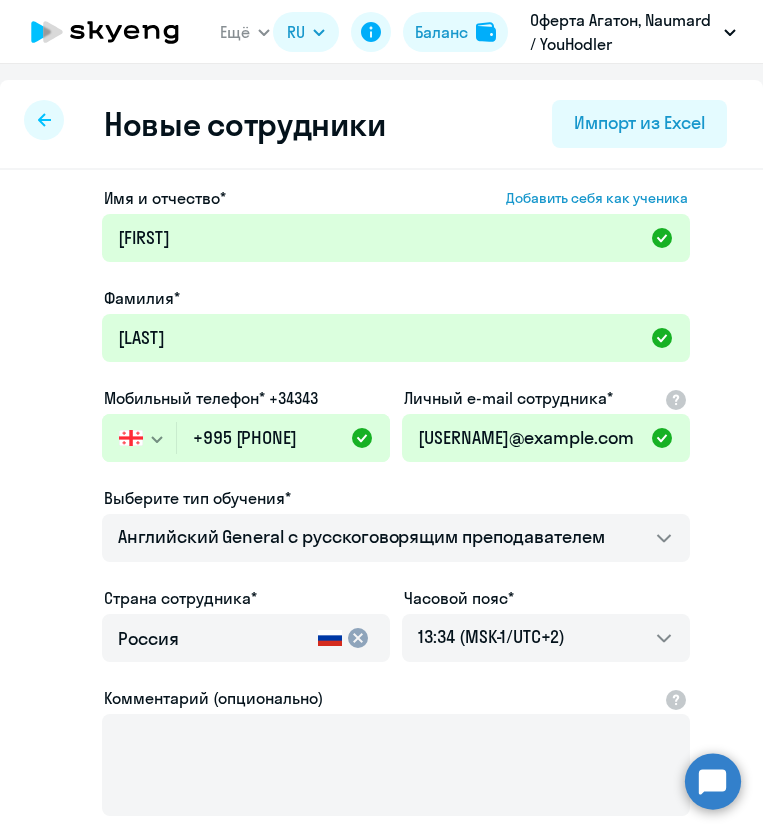 click on "Личный e-mail сотрудника*
[USERNAME]@example.com" 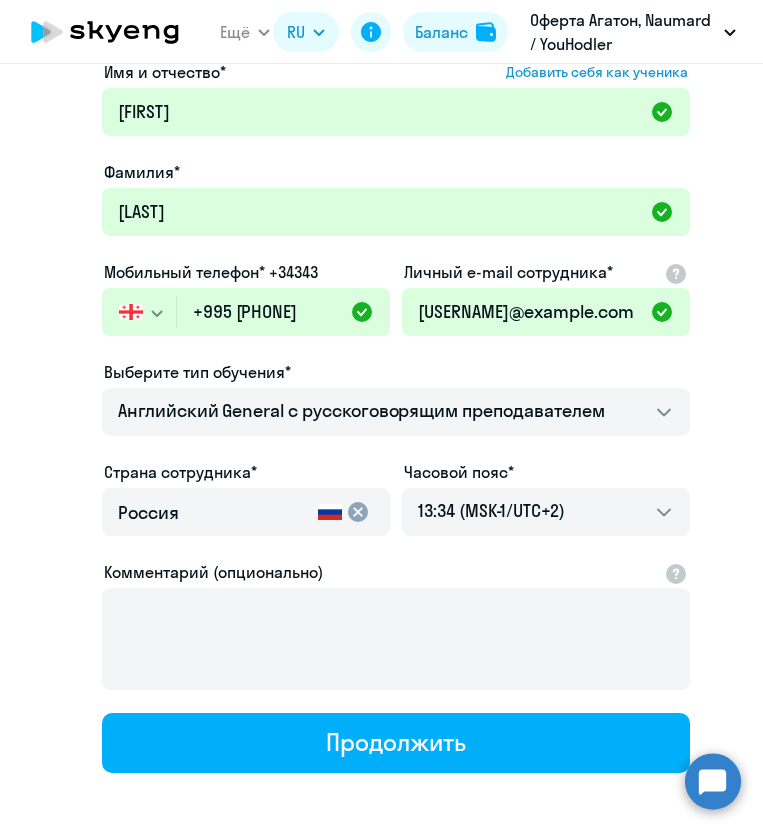 scroll, scrollTop: 127, scrollLeft: 0, axis: vertical 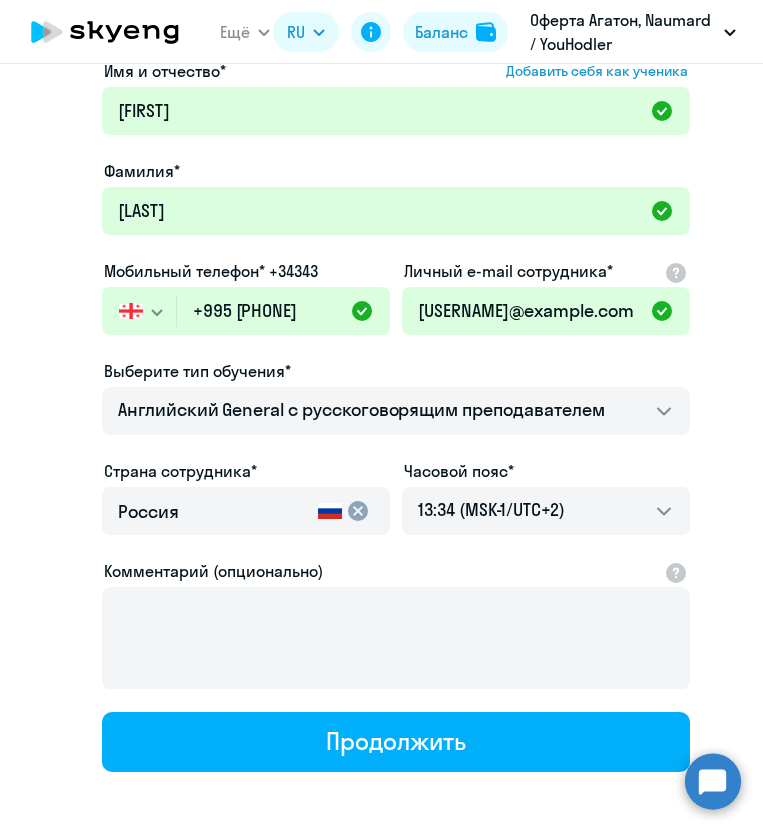 click on "cancel" 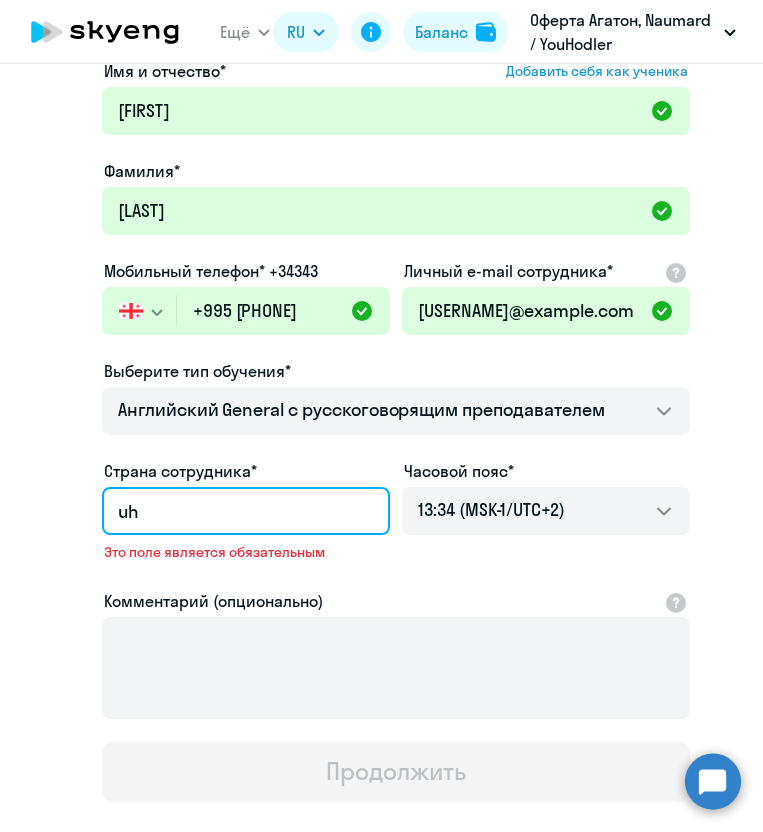 type on "u" 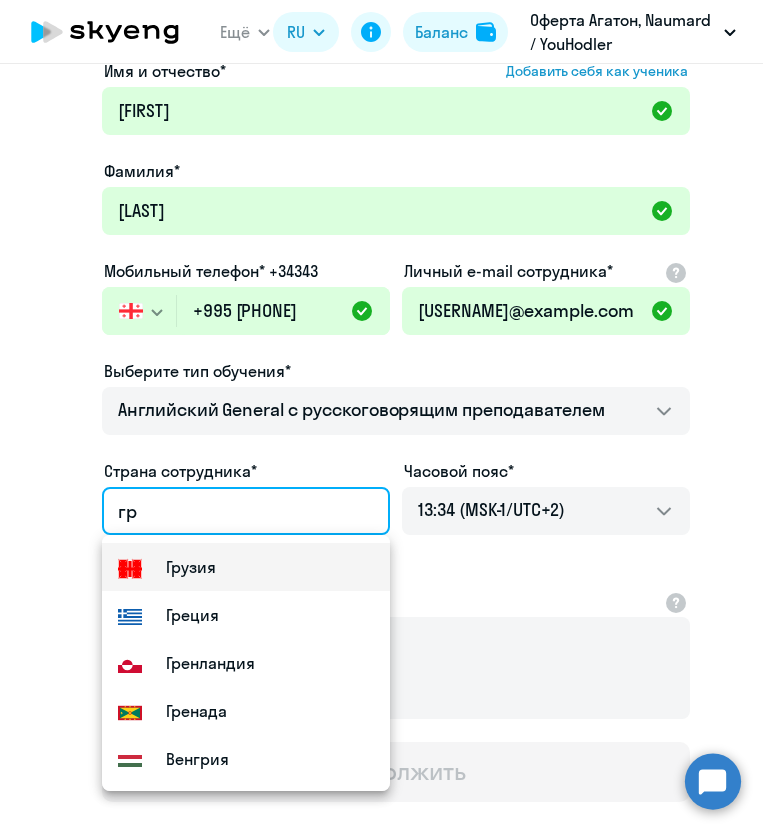 click on "Грузия" at bounding box center (246, 567) 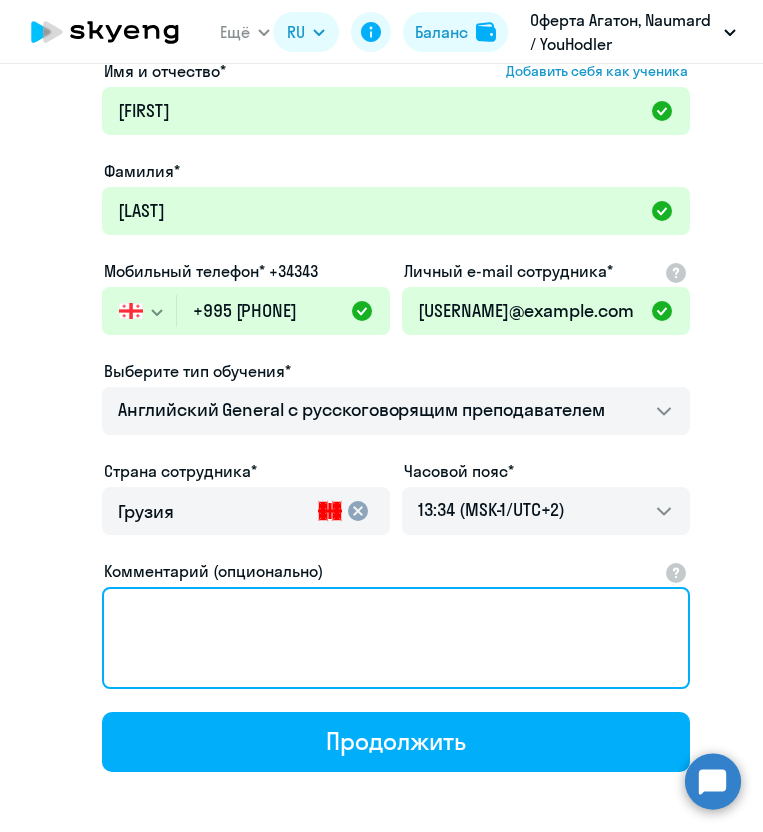 click on "Комментарий (опционально)" at bounding box center (396, 638) 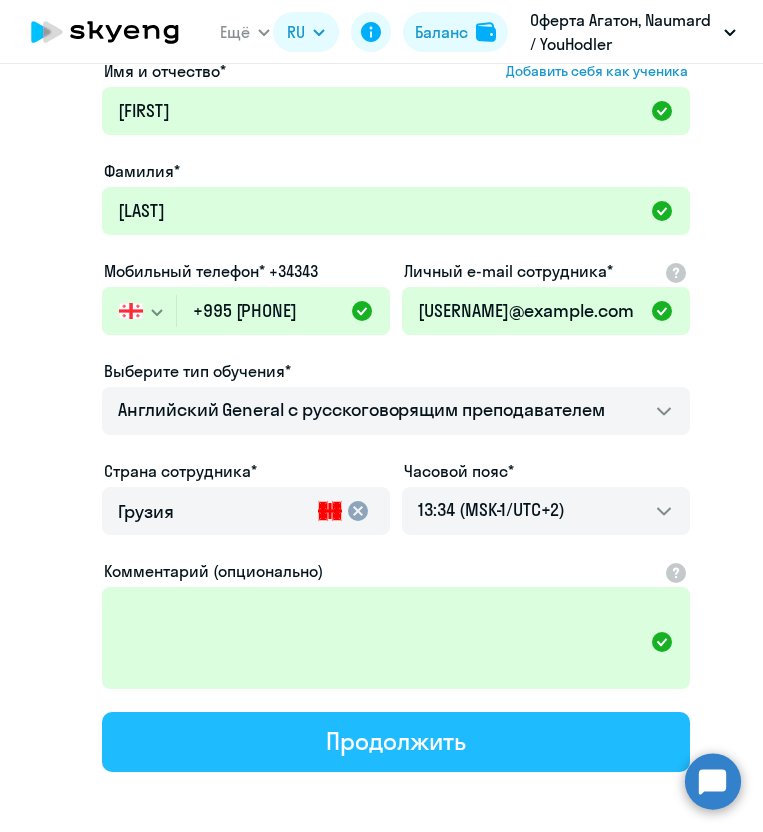 click on "Продолжить" 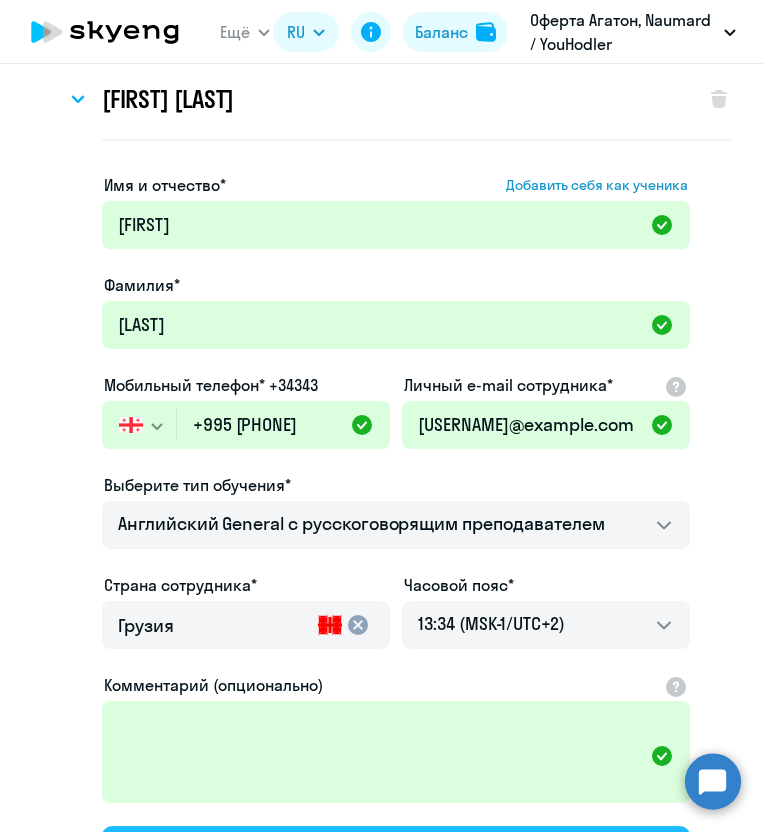 scroll, scrollTop: 0, scrollLeft: 0, axis: both 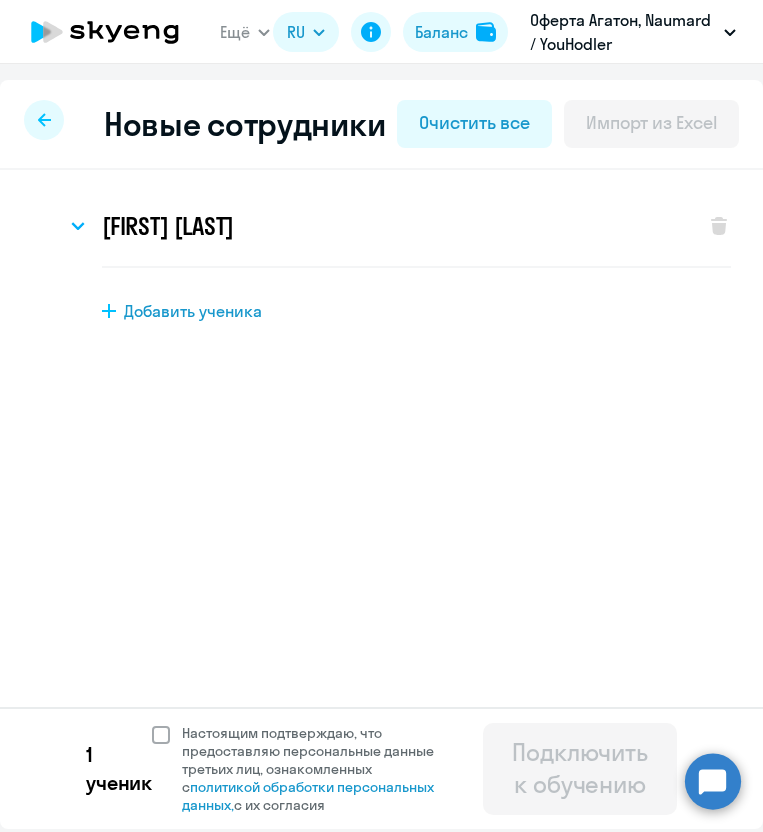 click on "Настоящим подтверждаю, что предоставляю персональные данные третьих лиц, ознакомленных с   политикой обработки персональных данных,   с их согласия" 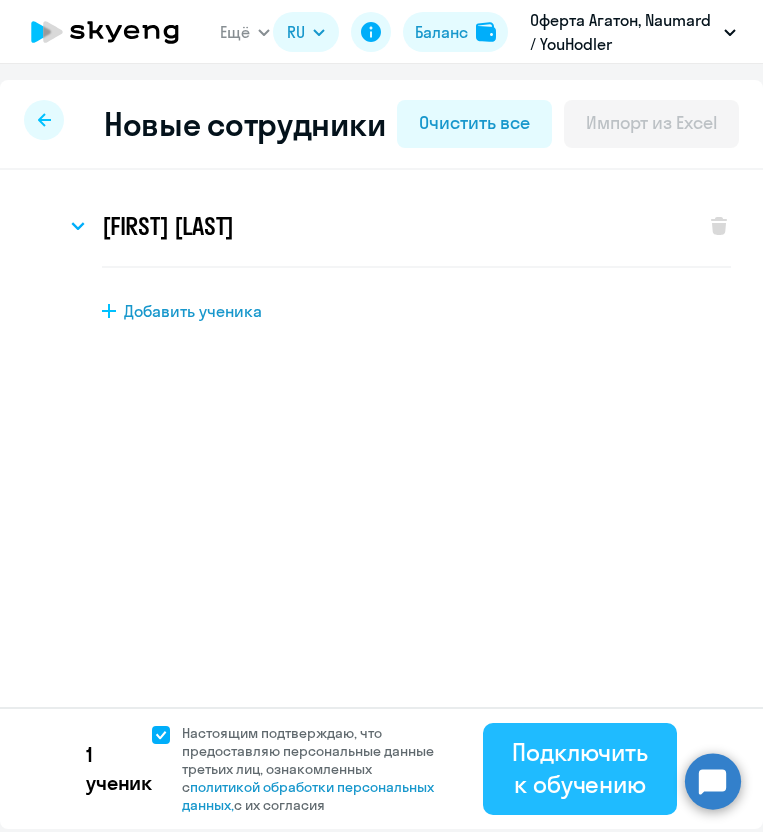 click on "Подключить к обучению" 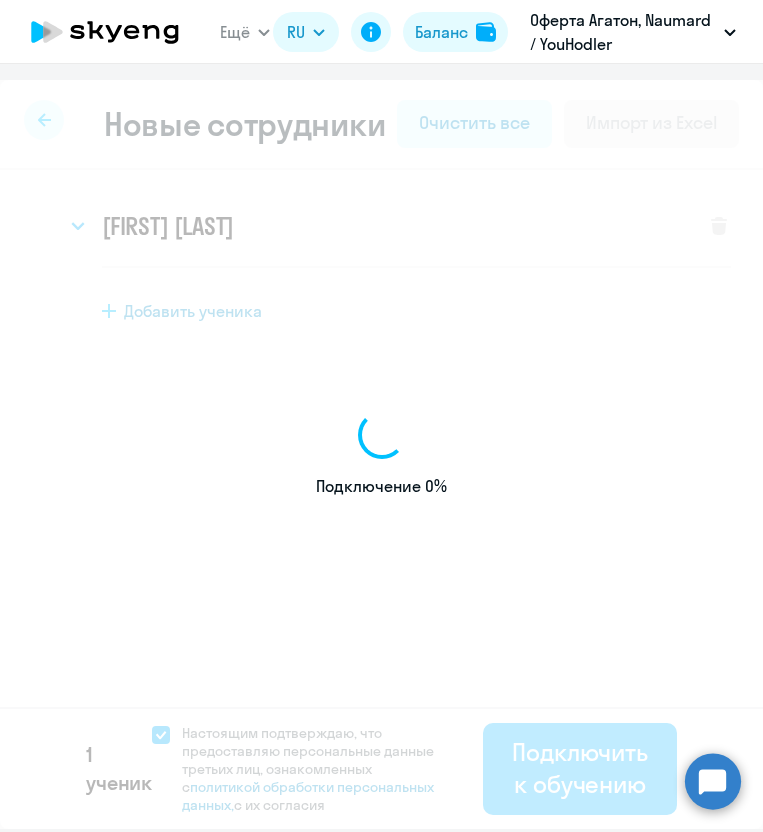 select on "english_adult_not_native_speaker" 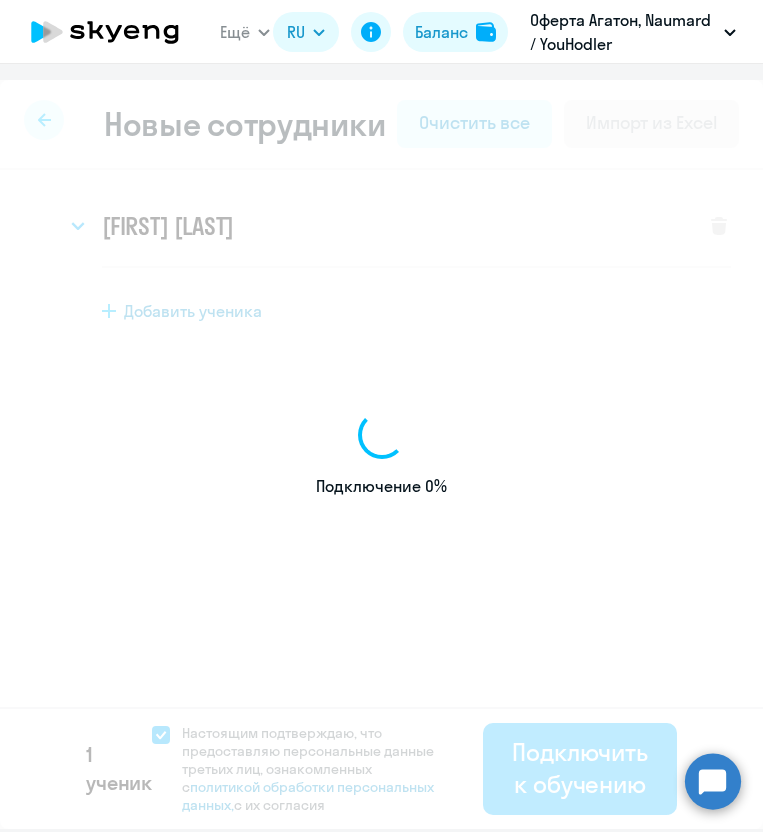 select on "2" 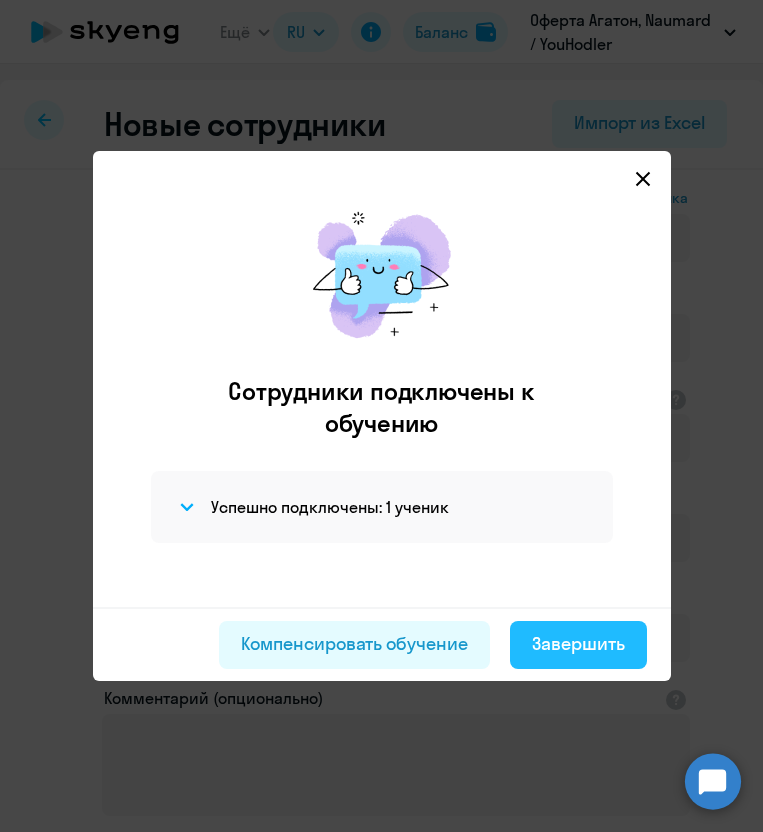 click on "Завершить" at bounding box center [578, 644] 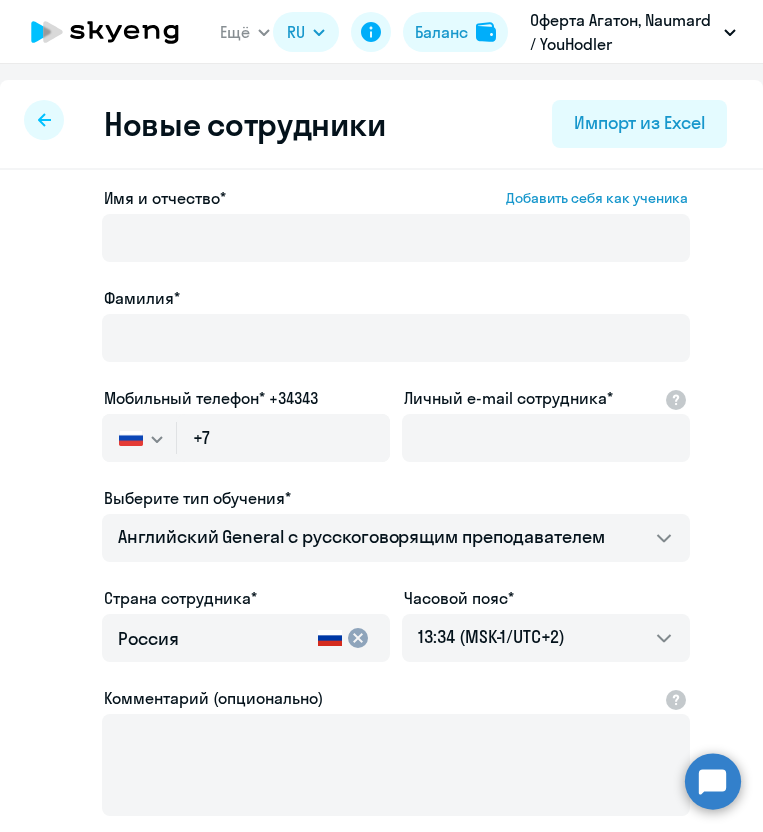 select on "30" 